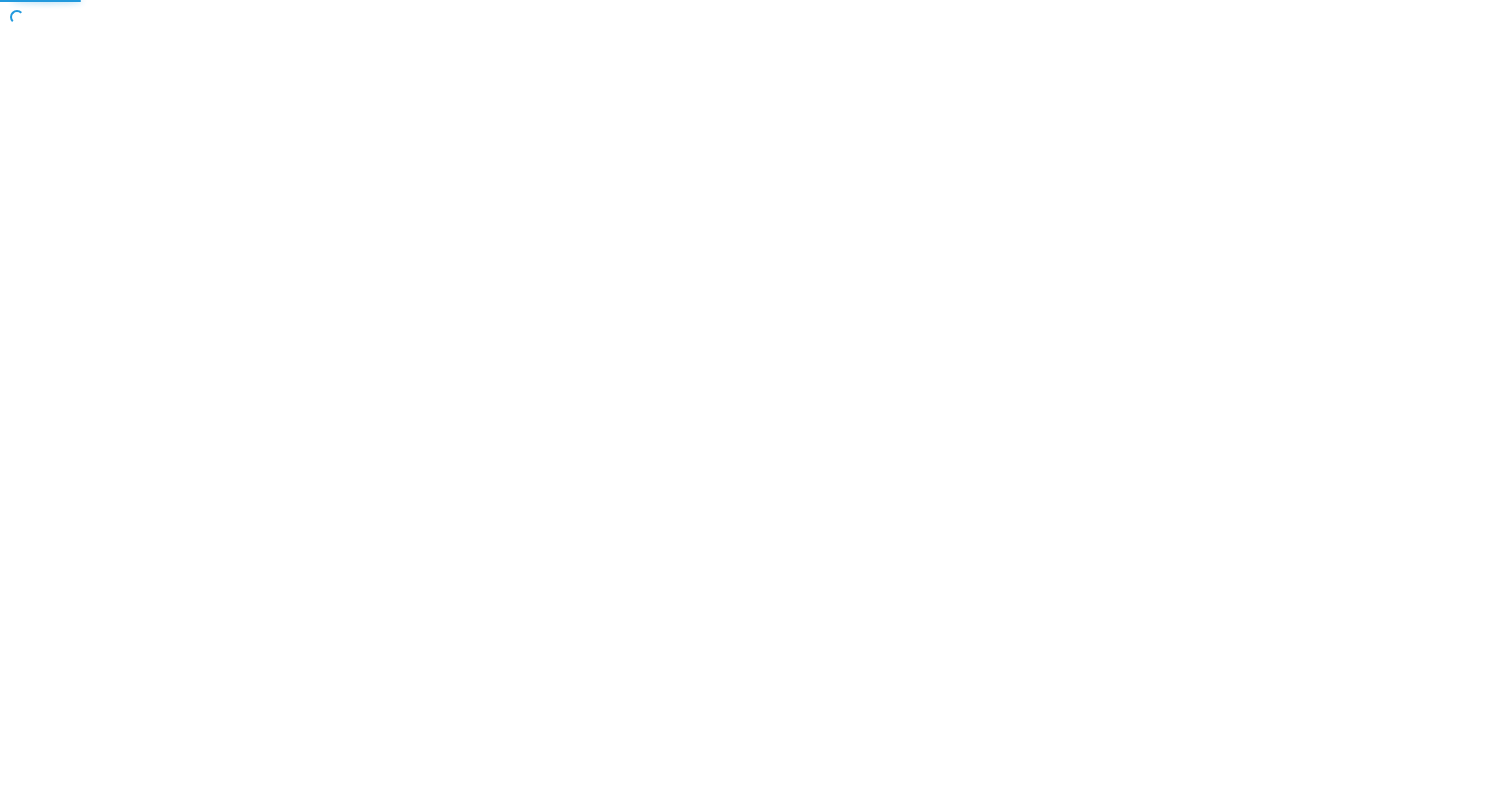 scroll, scrollTop: 0, scrollLeft: 0, axis: both 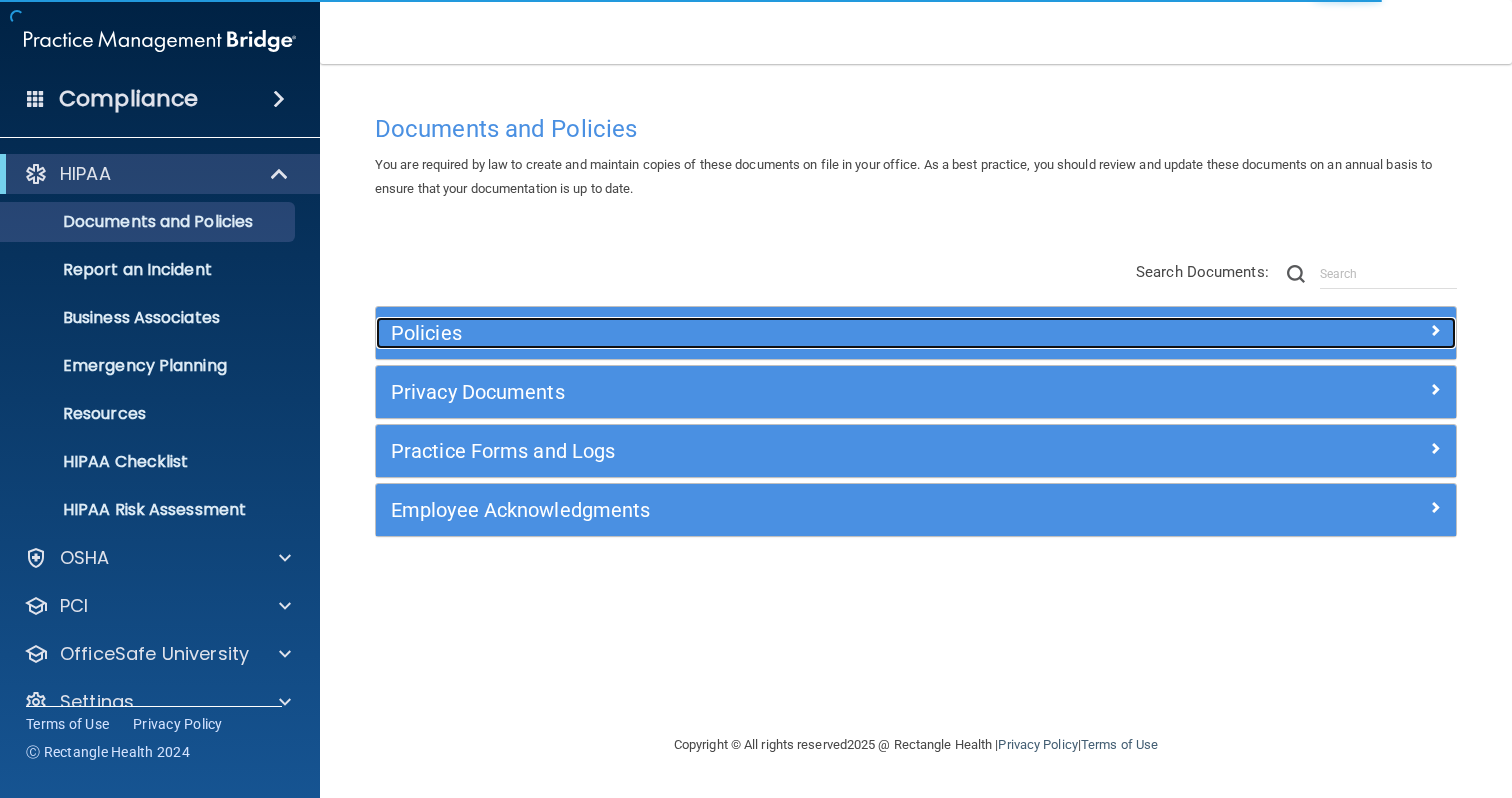 click on "Policies" at bounding box center [781, 333] 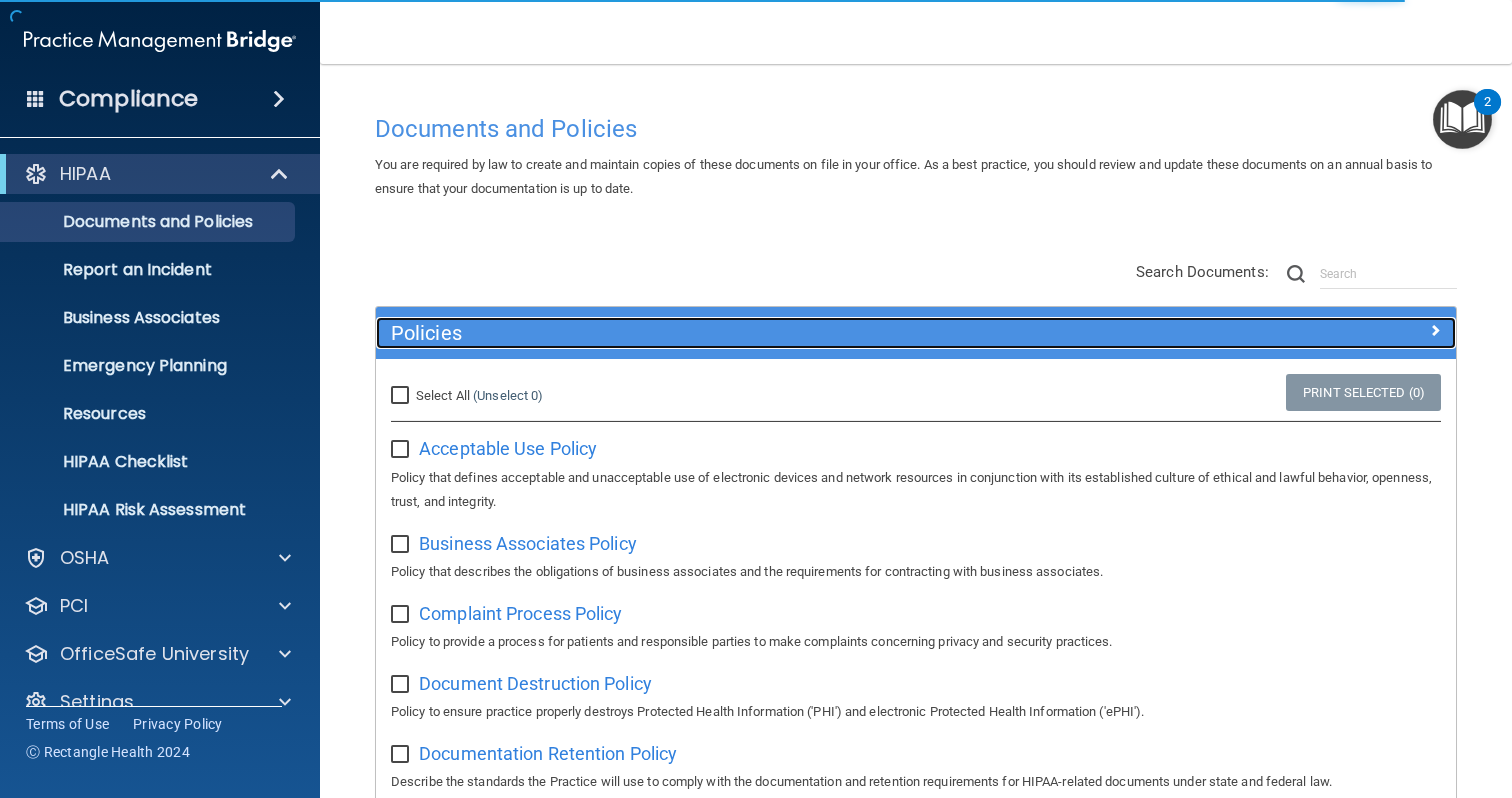 click on "Policies" at bounding box center (781, 333) 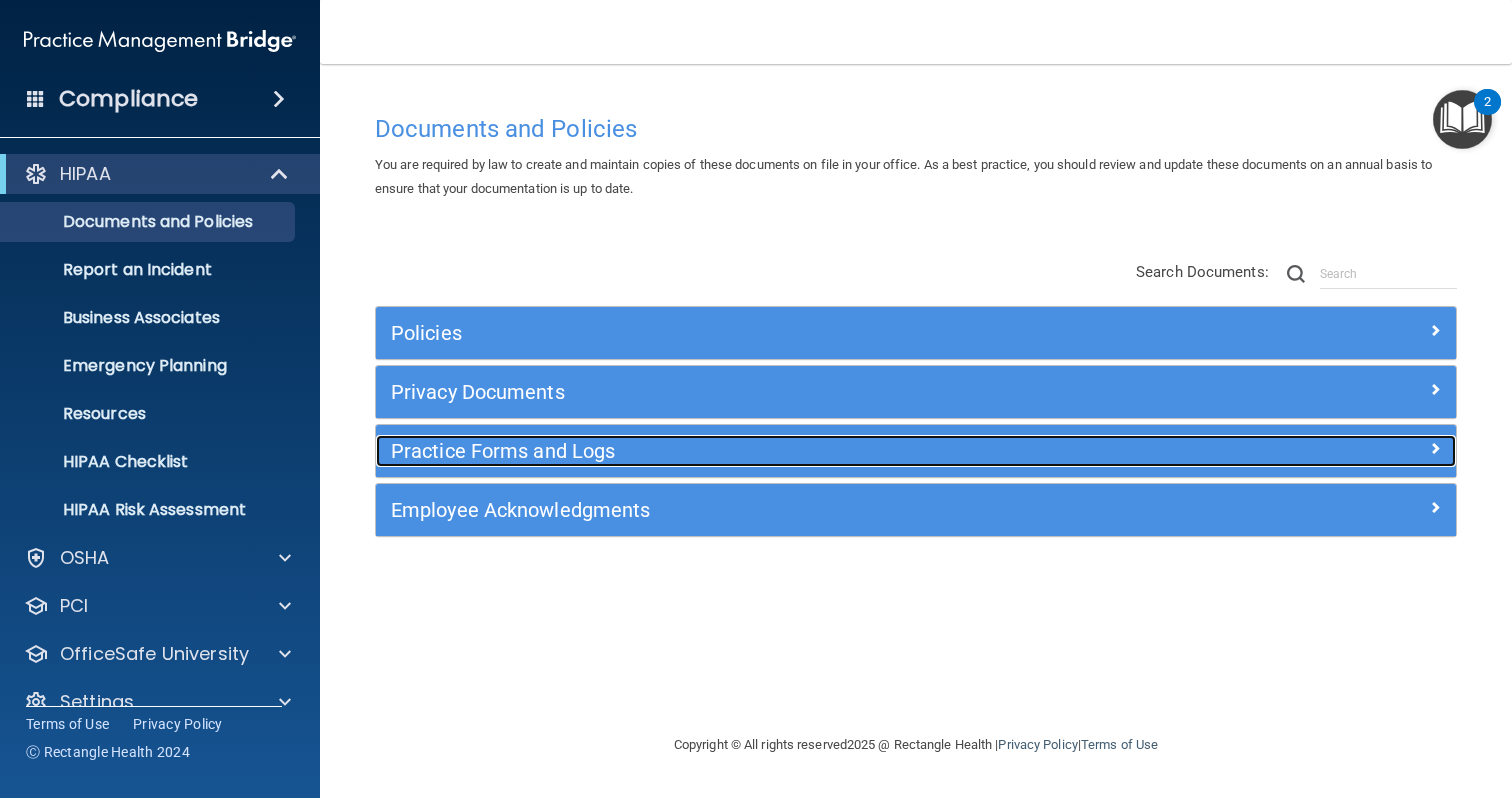 click on "Practice Forms and Logs" at bounding box center (781, 451) 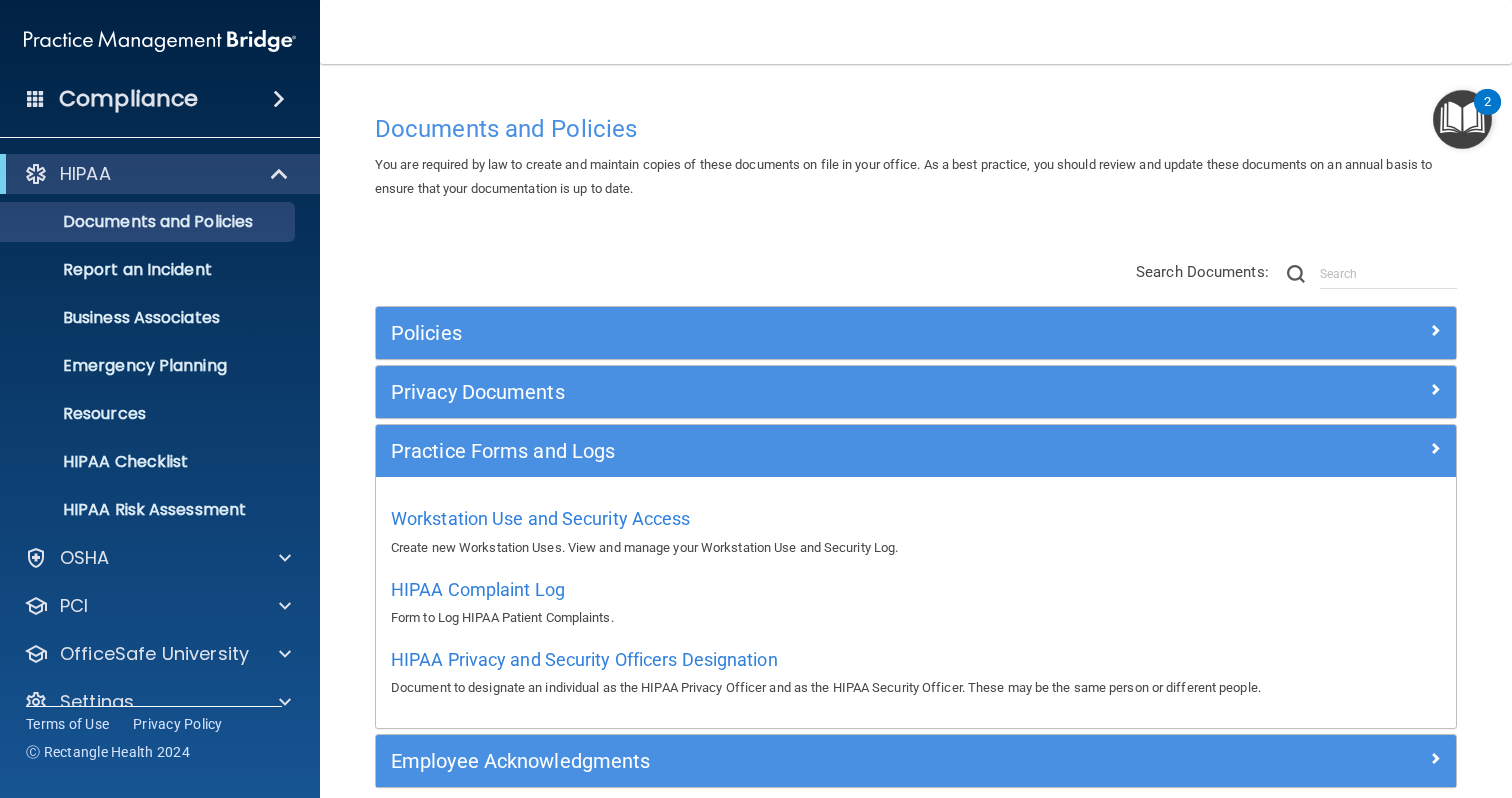 click on "HIPAA Complaint Log               Form to Log HIPAA Patient Complaints." at bounding box center [916, 601] 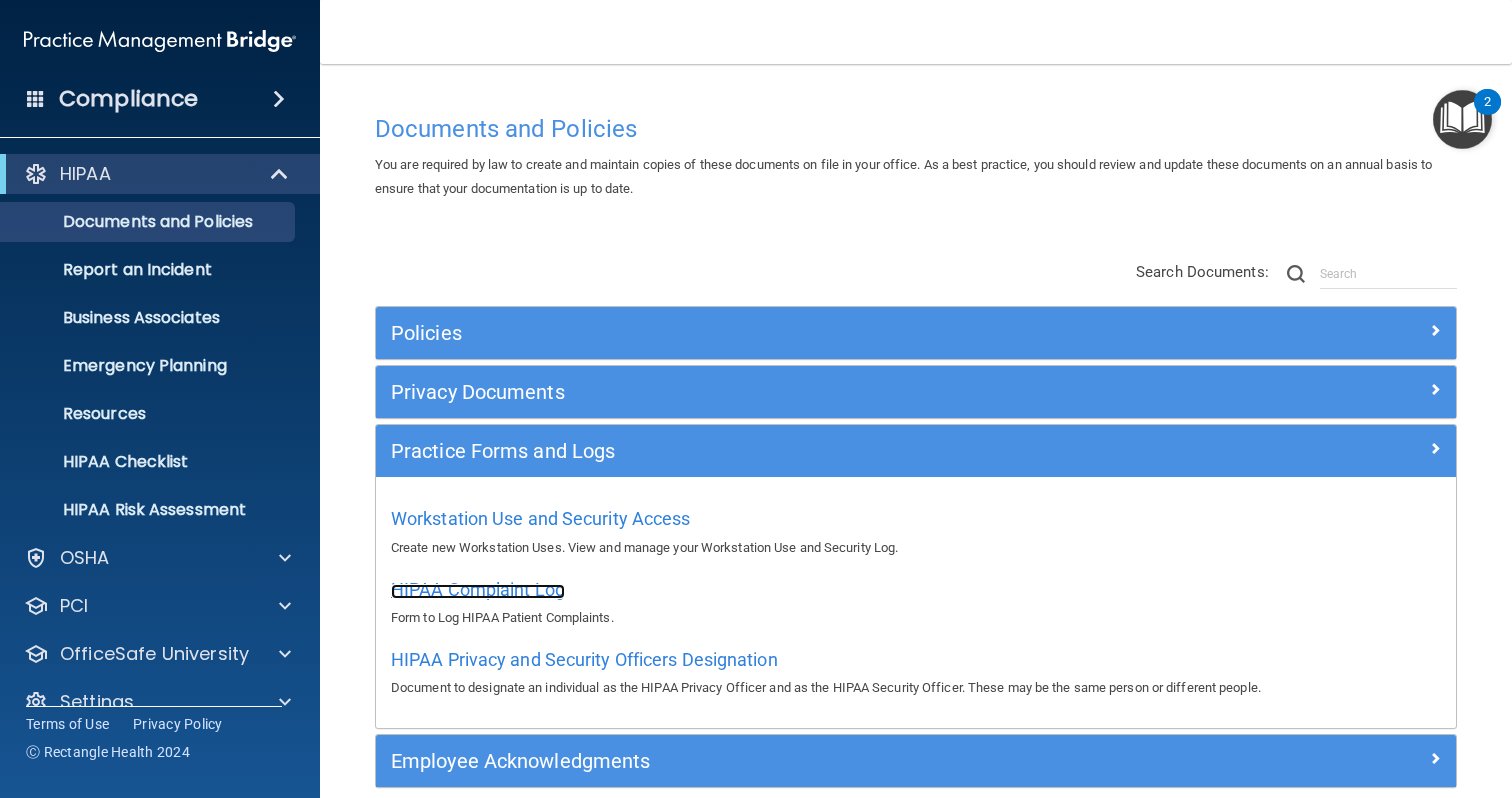 click on "HIPAA Complaint Log" at bounding box center (478, 589) 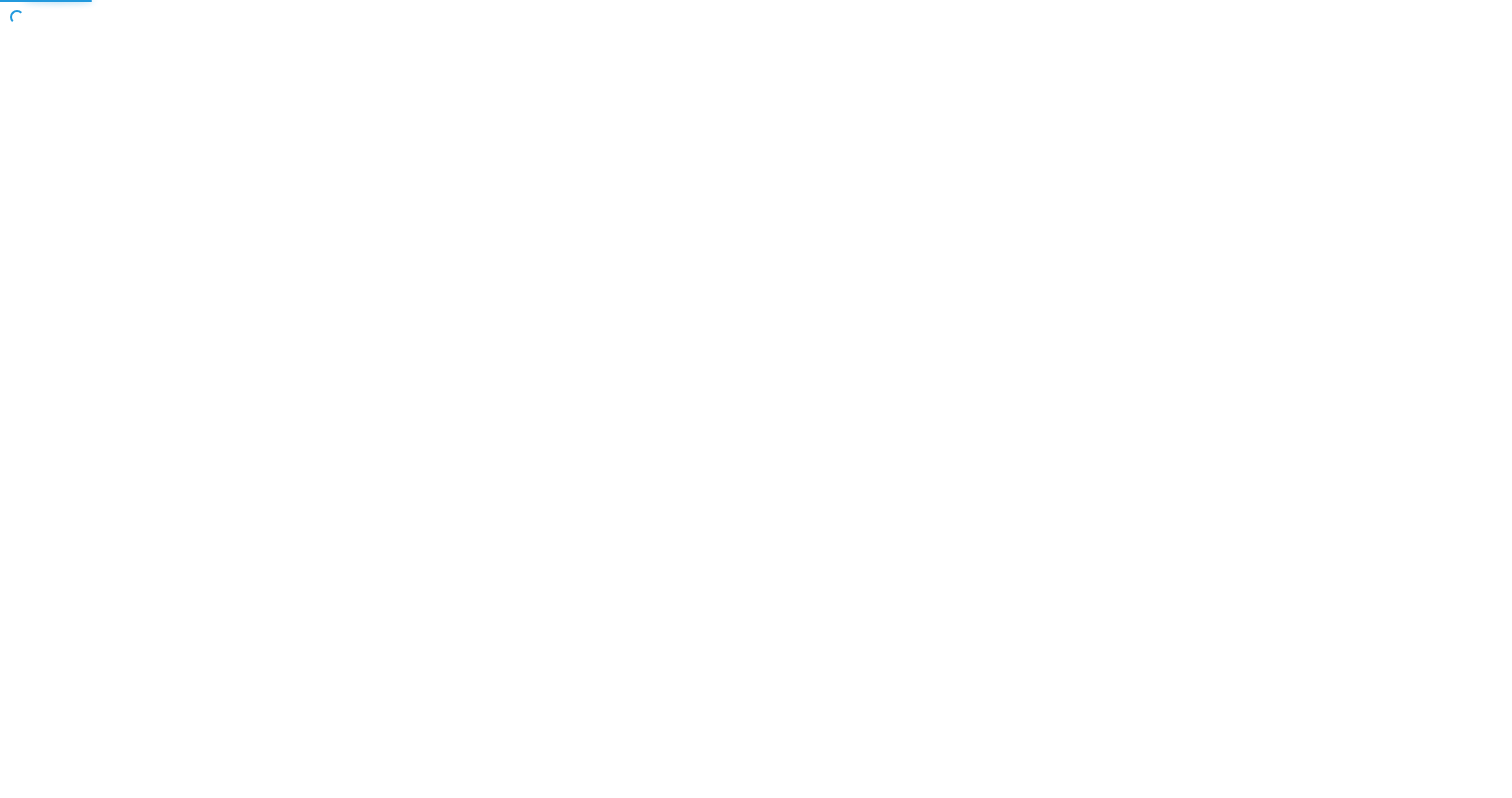scroll, scrollTop: 0, scrollLeft: 0, axis: both 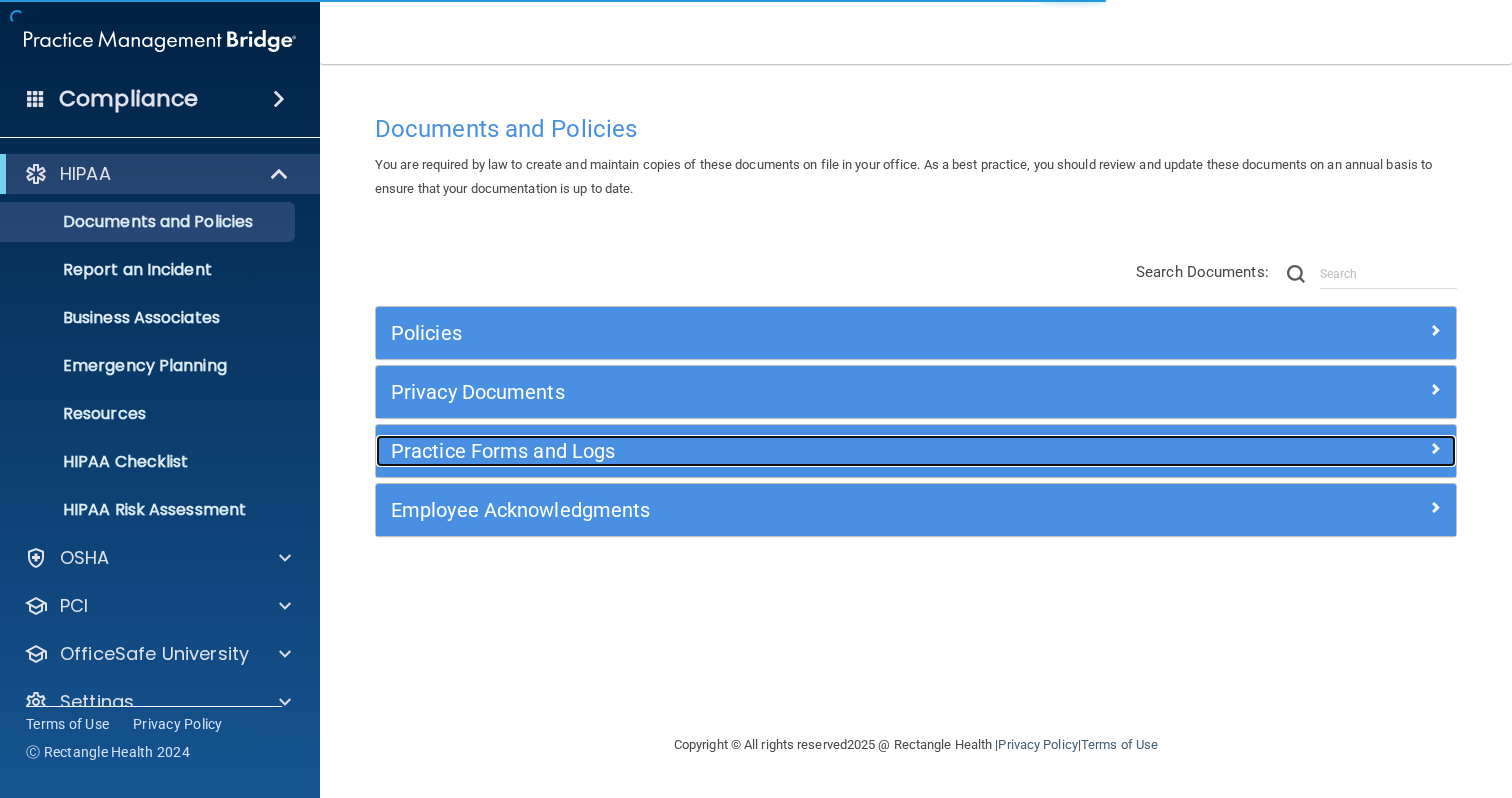 click on "Practice Forms and Logs" at bounding box center (781, 451) 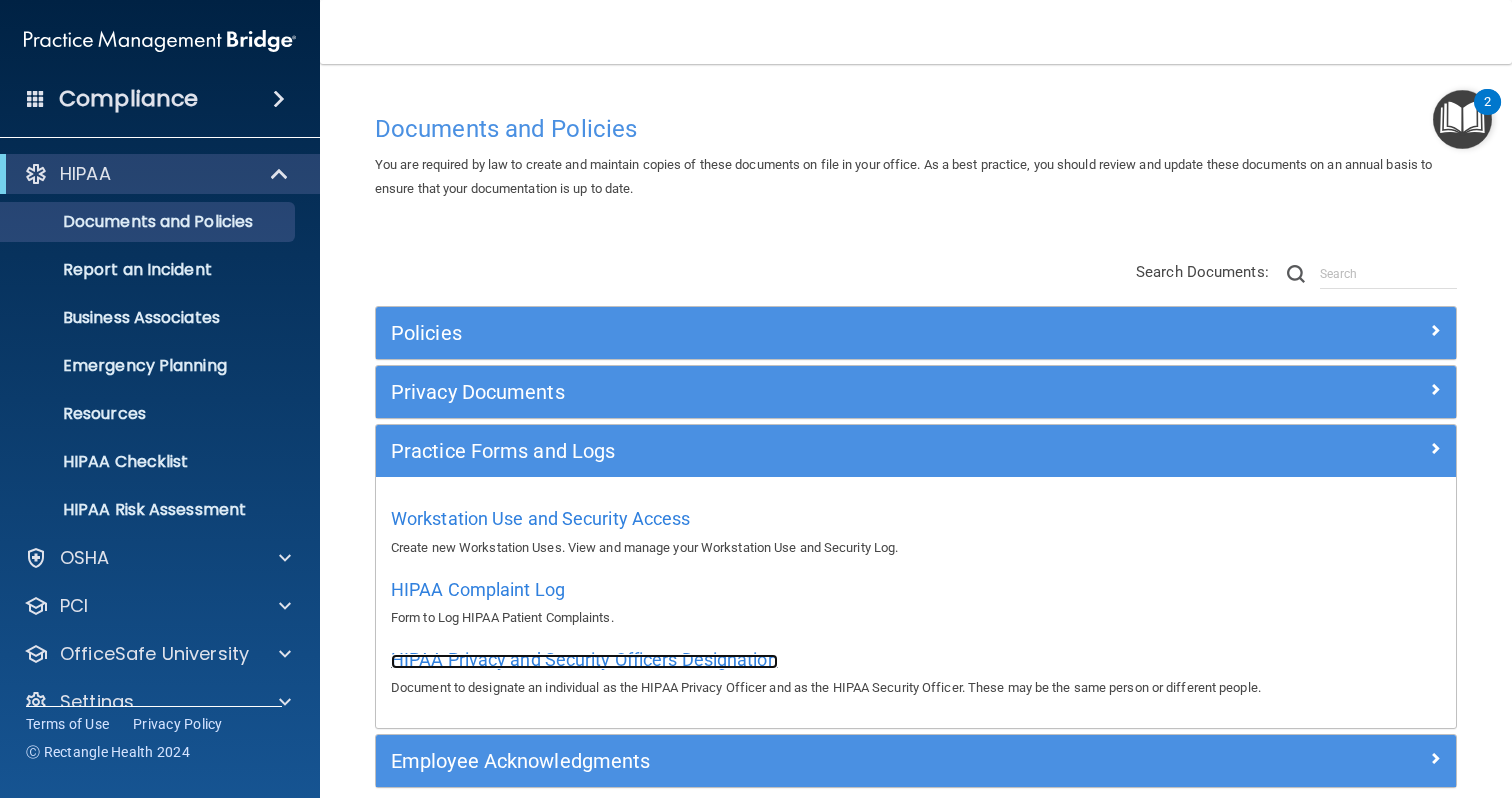 click on "HIPAA Privacy and Security Officers Designation" at bounding box center (584, 659) 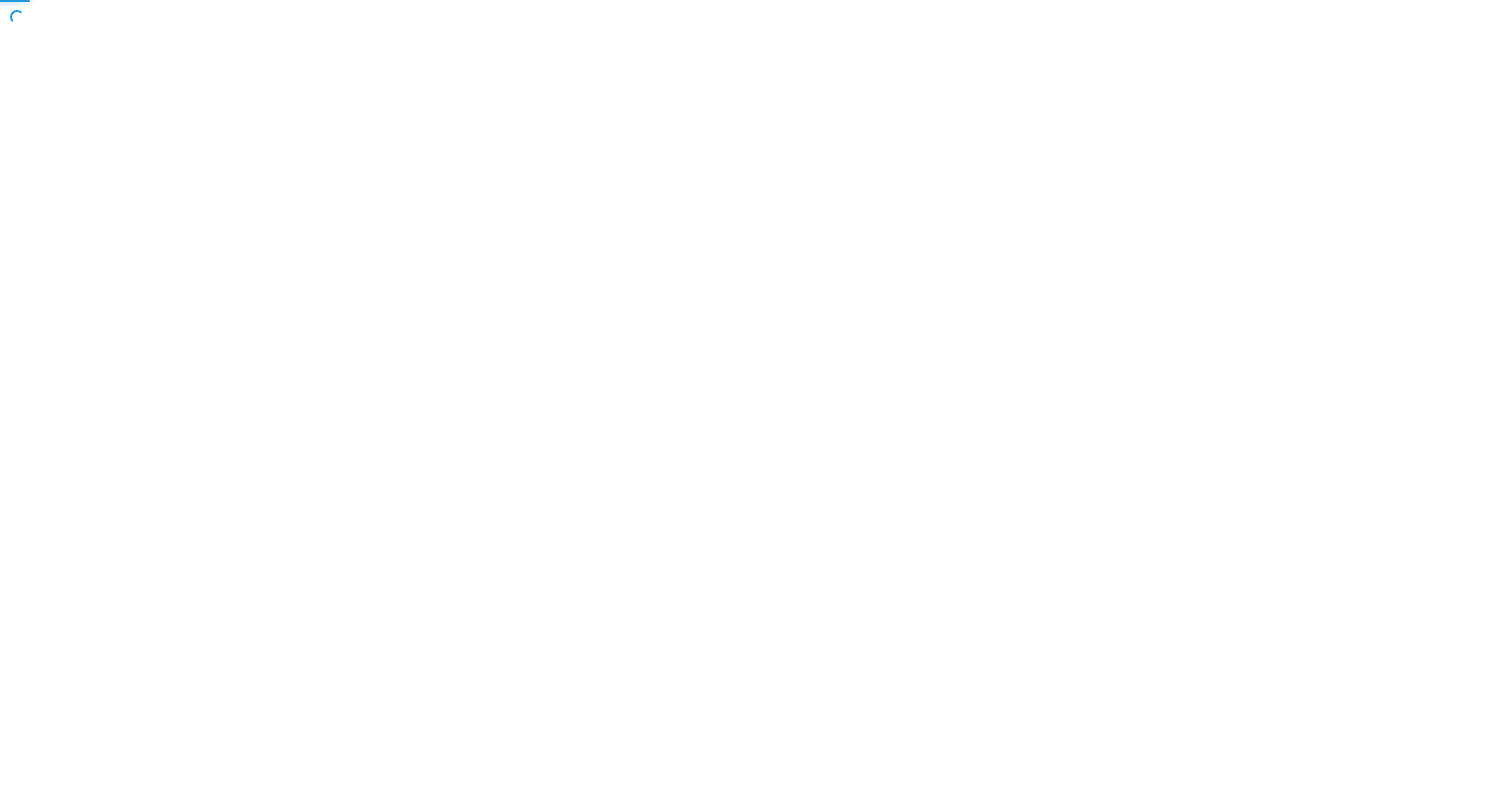 scroll, scrollTop: 0, scrollLeft: 0, axis: both 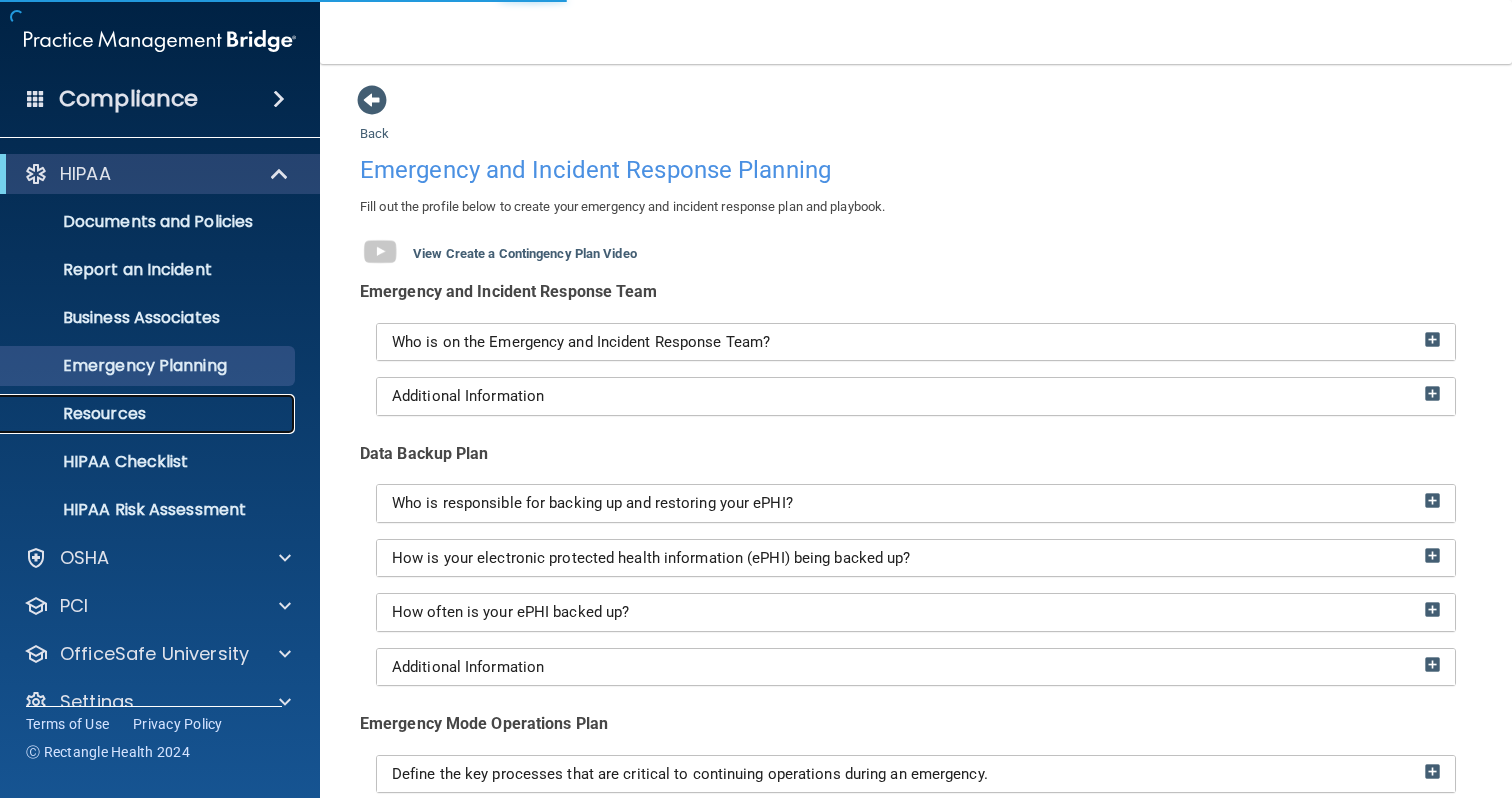 click on "Resources" at bounding box center (149, 414) 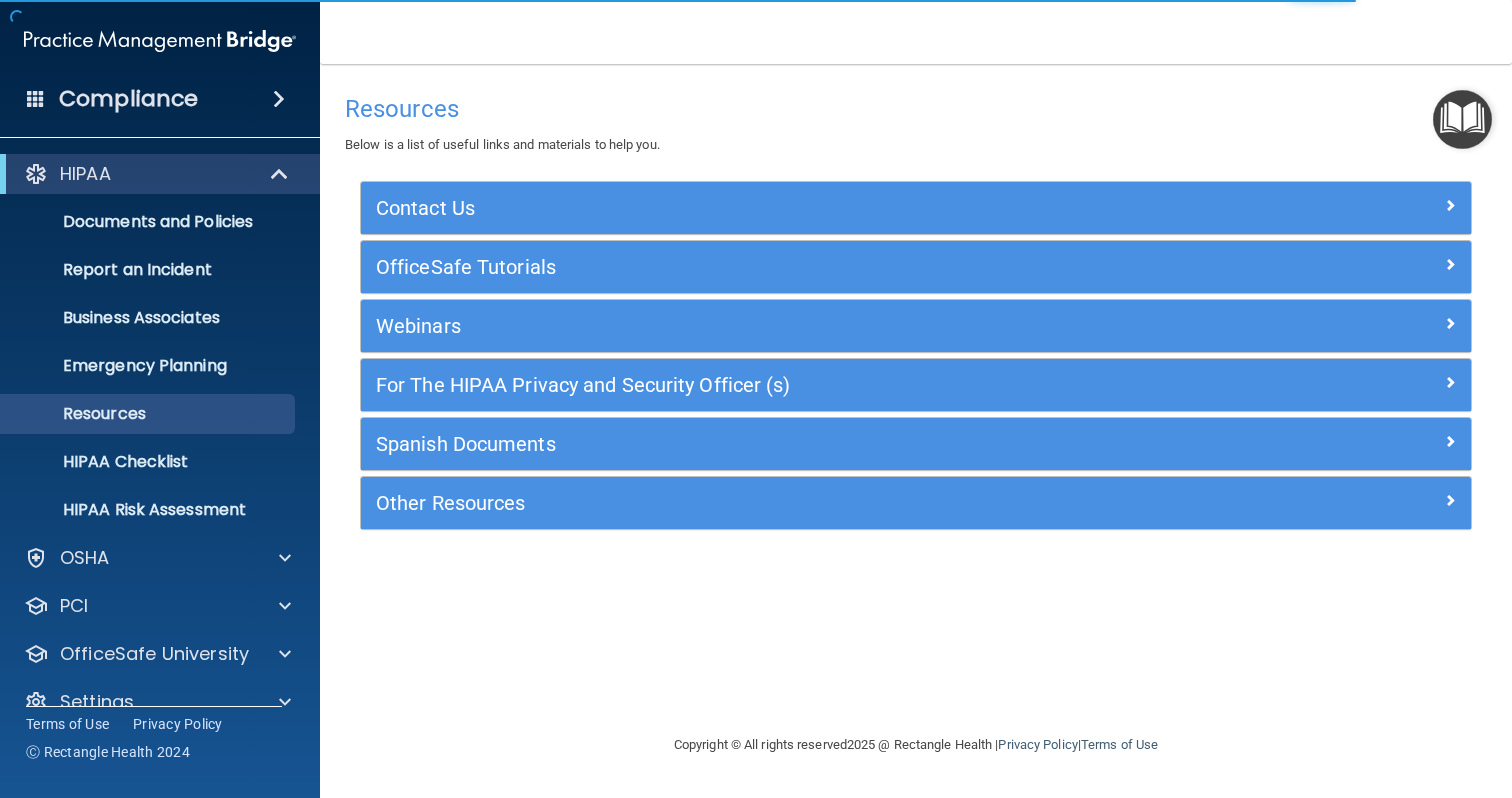 click on "Spanish Documents" at bounding box center (916, 444) 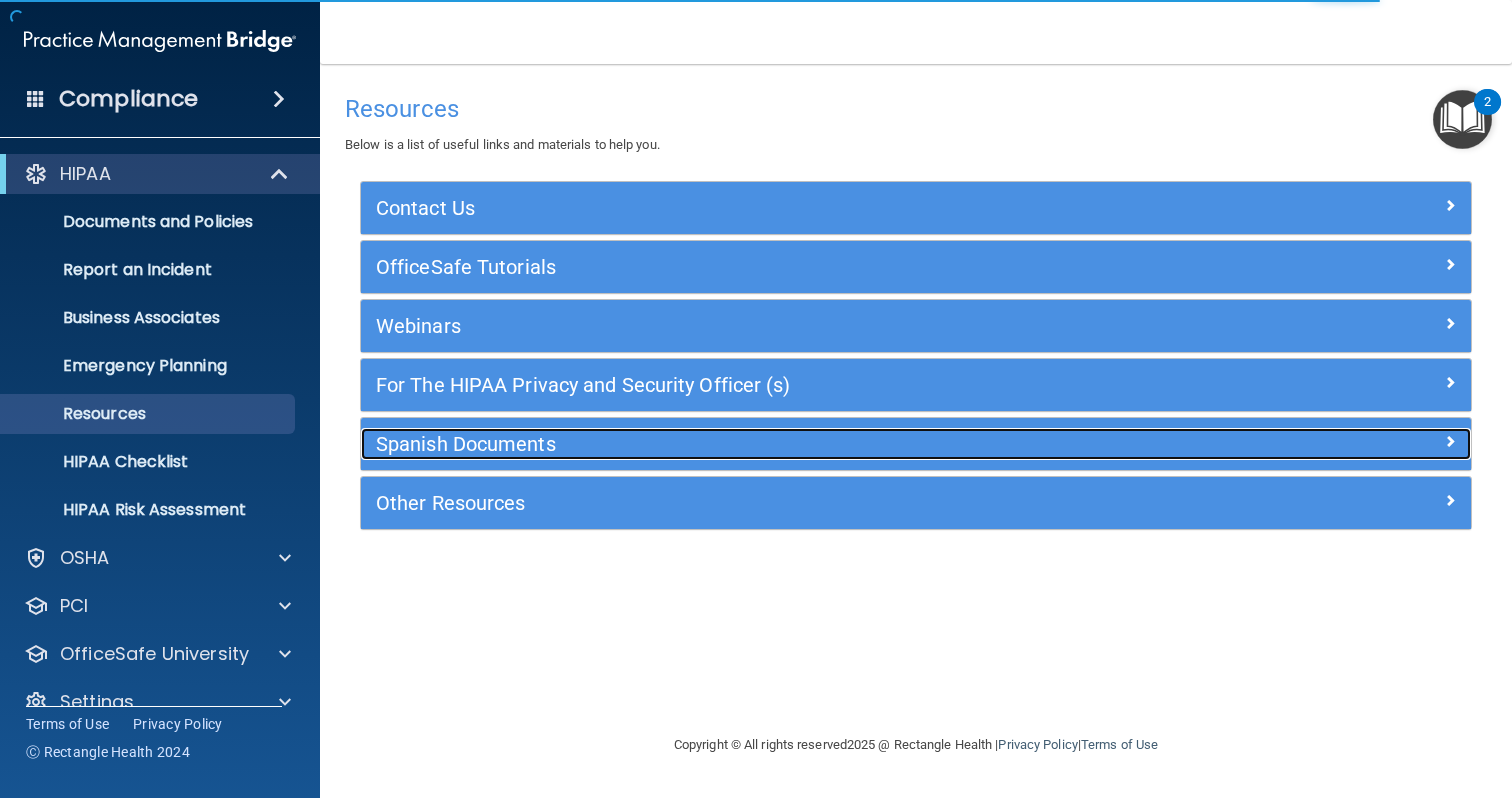 click on "Spanish Documents" at bounding box center (777, 444) 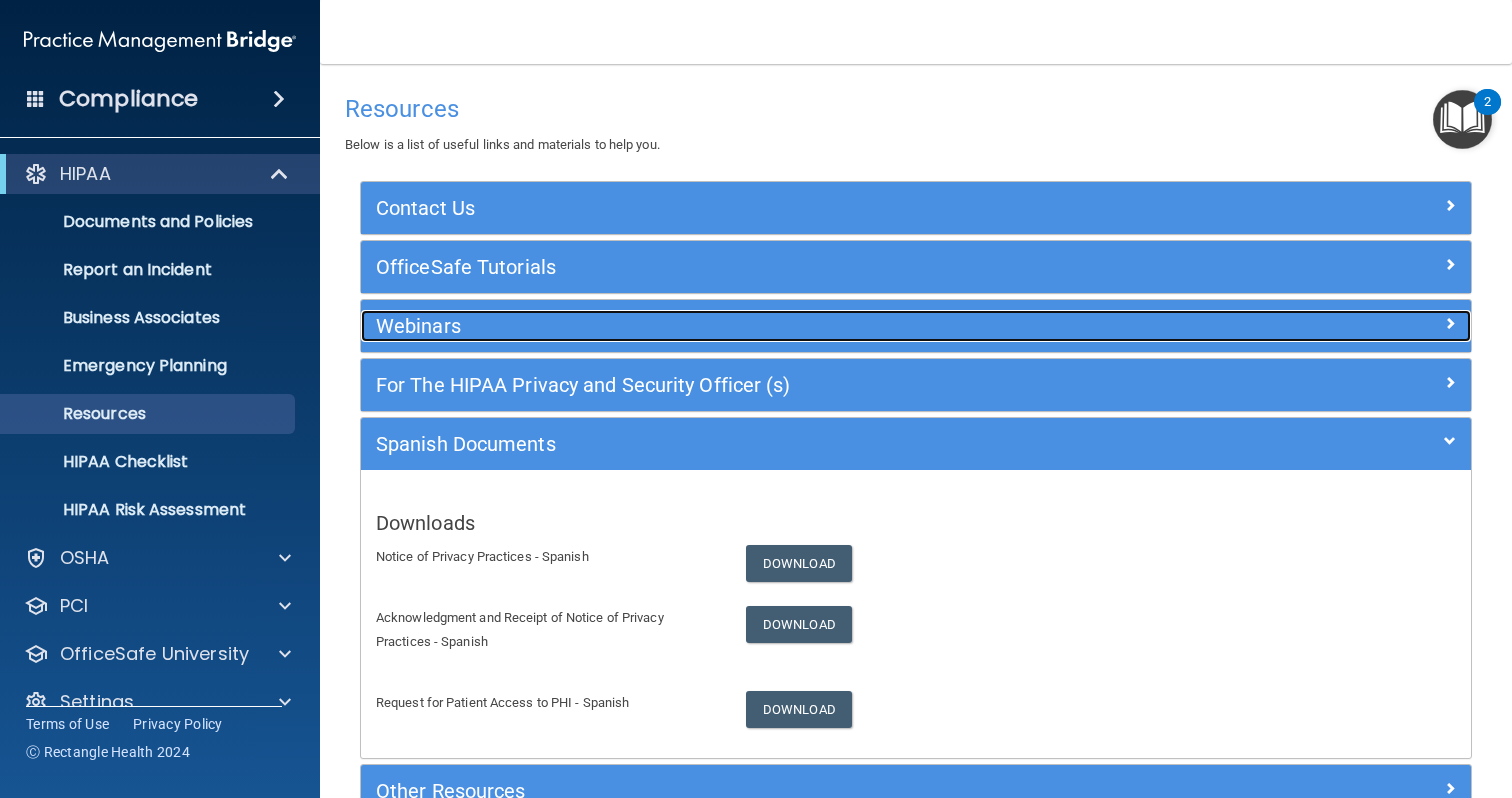 click on "Webinars" at bounding box center [777, 326] 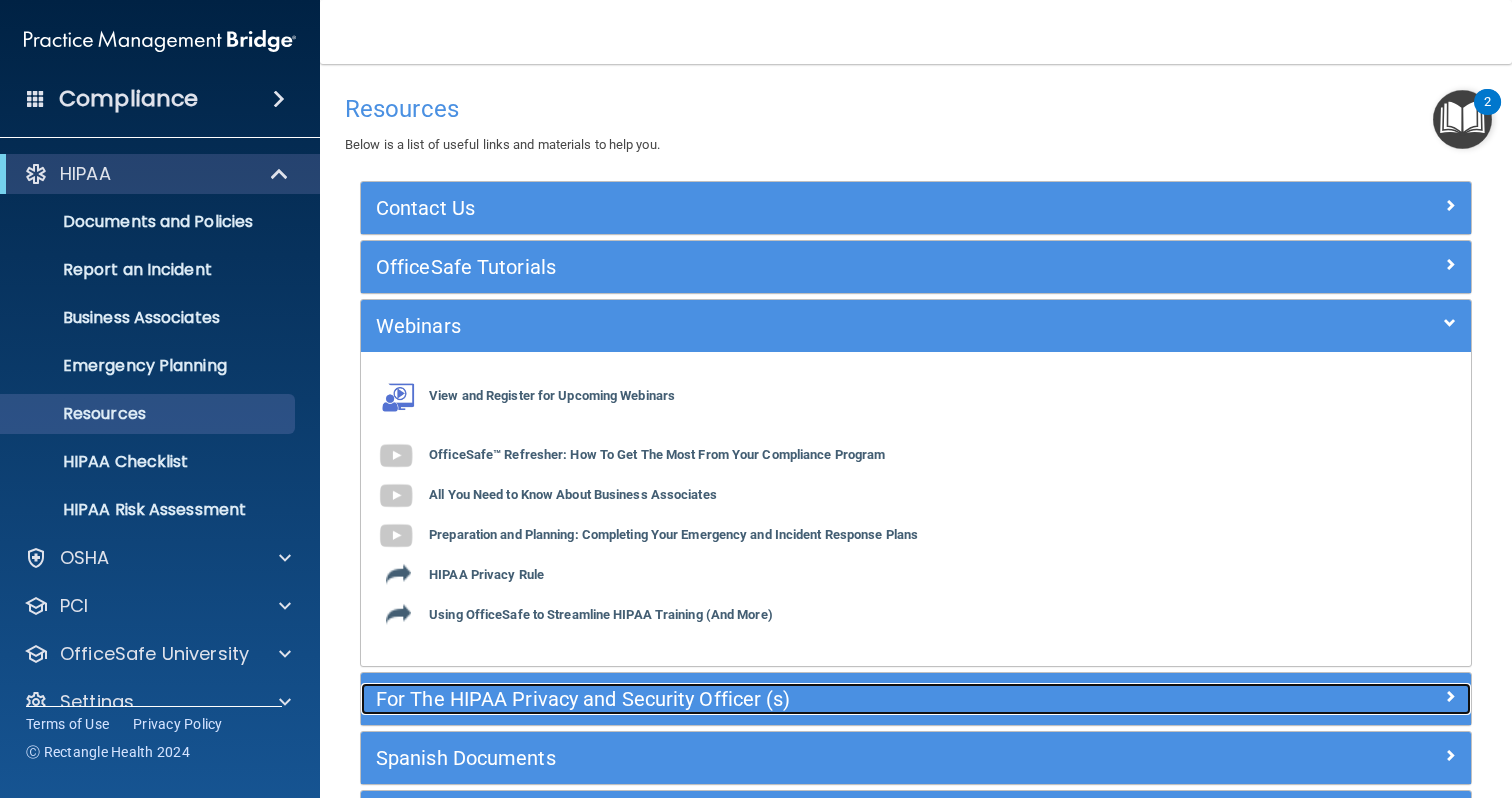 click on "For The HIPAA Privacy and Security Officer (s)" at bounding box center [777, 699] 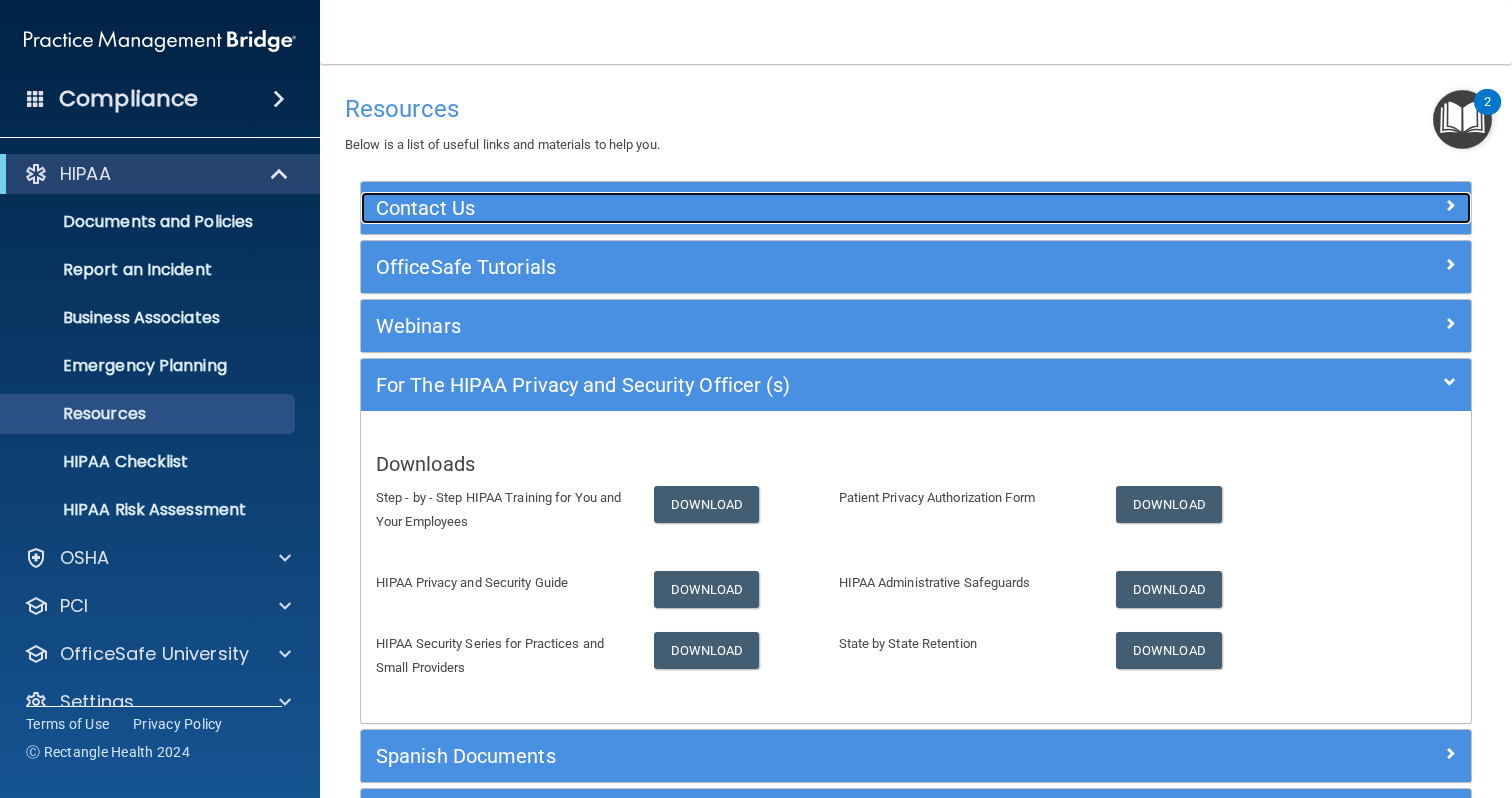 click on "Contact Us" at bounding box center (777, 208) 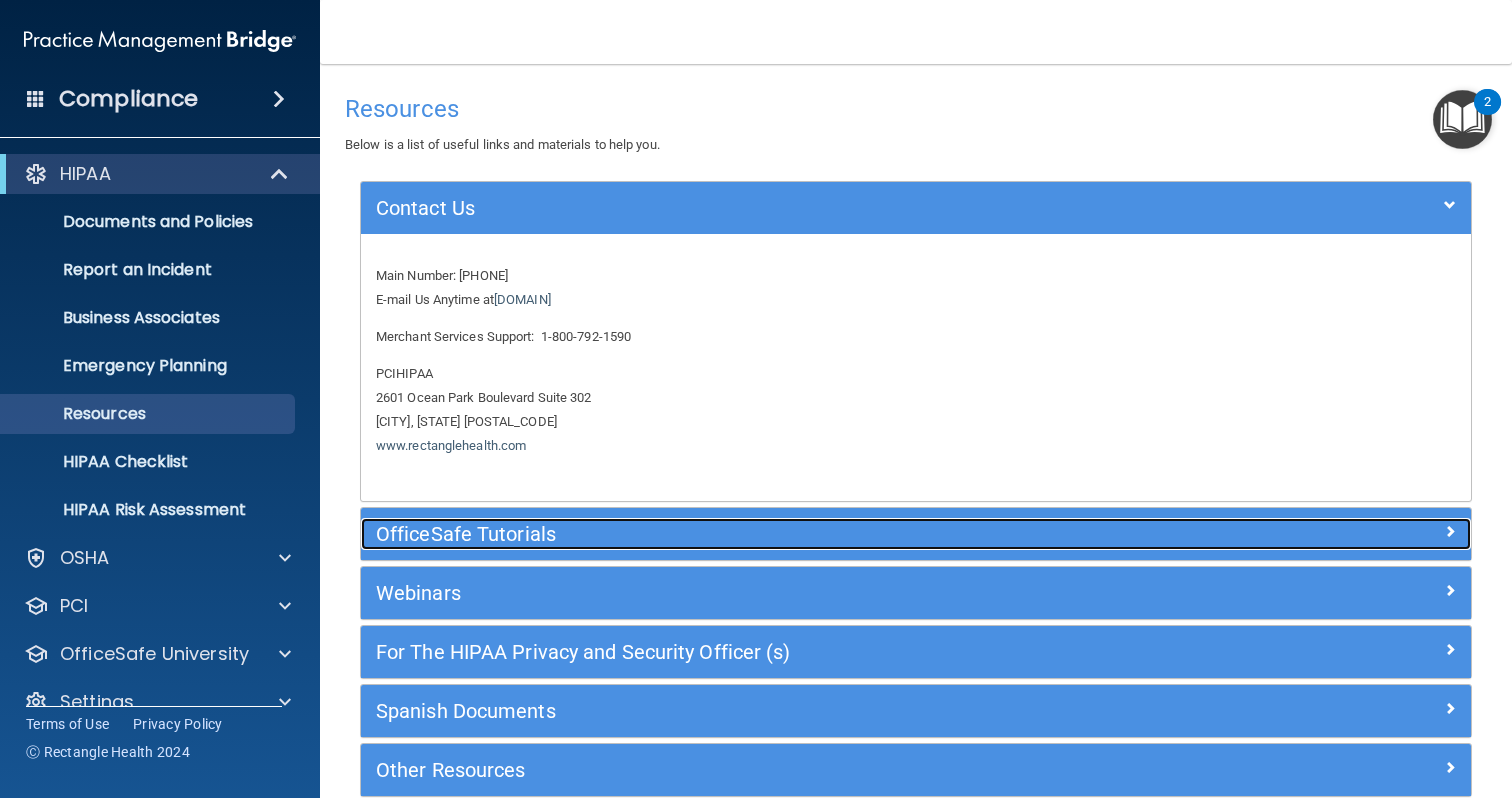 click on "OfficeSafe Tutorials" at bounding box center [777, 534] 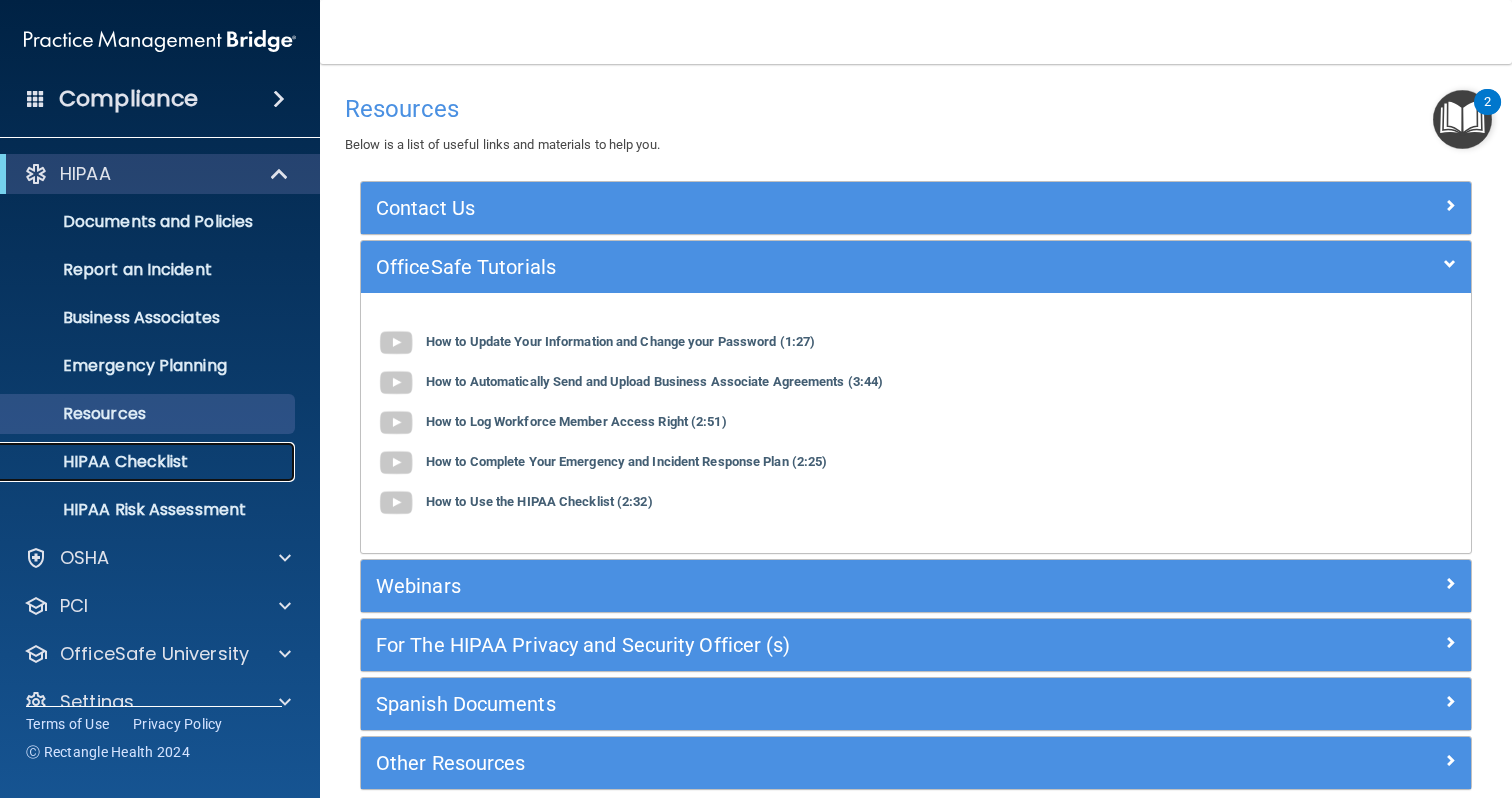 click on "HIPAA Checklist" at bounding box center (149, 462) 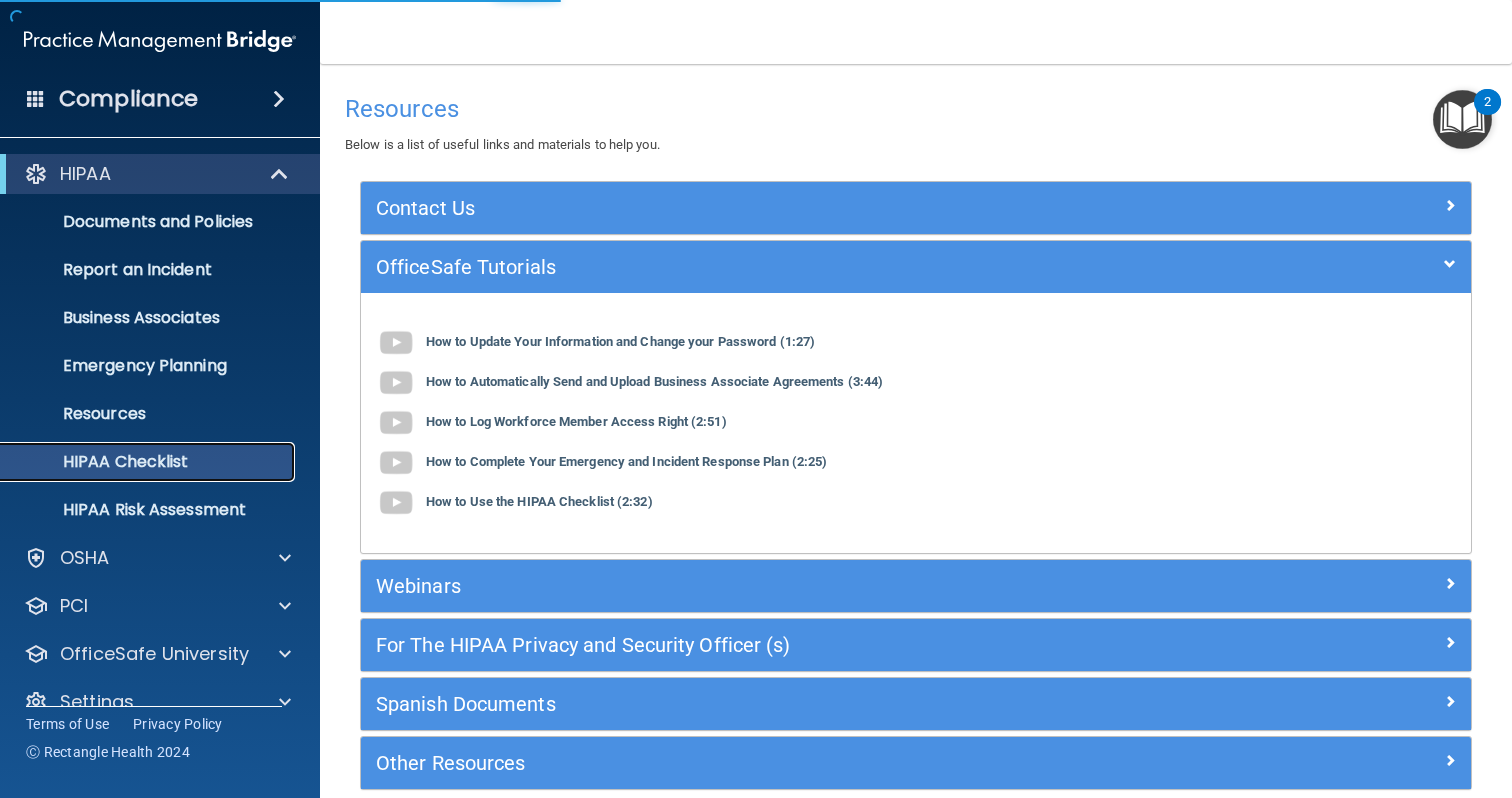 scroll, scrollTop: 32, scrollLeft: 0, axis: vertical 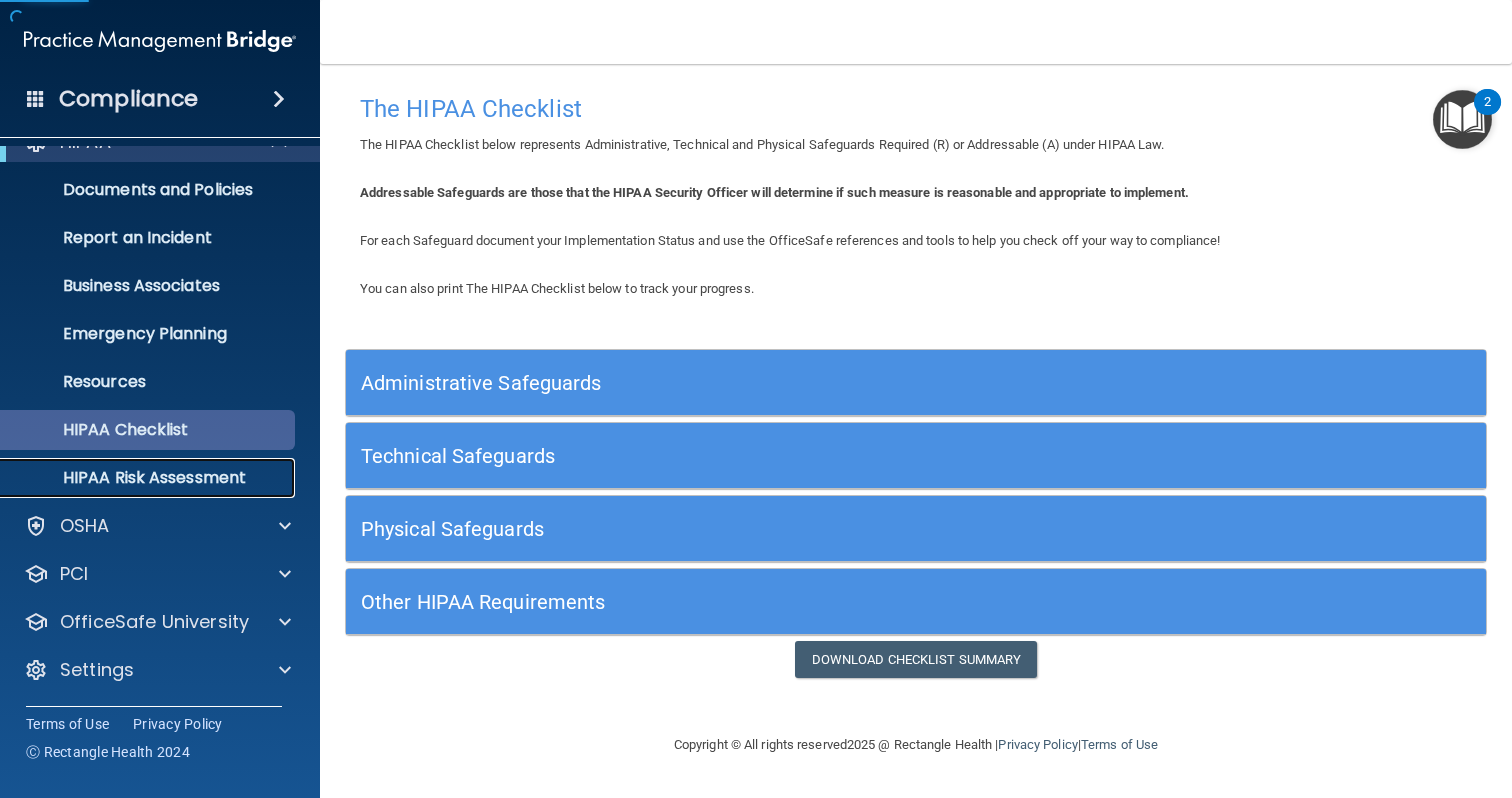 click on "HIPAA Risk Assessment" at bounding box center (137, 478) 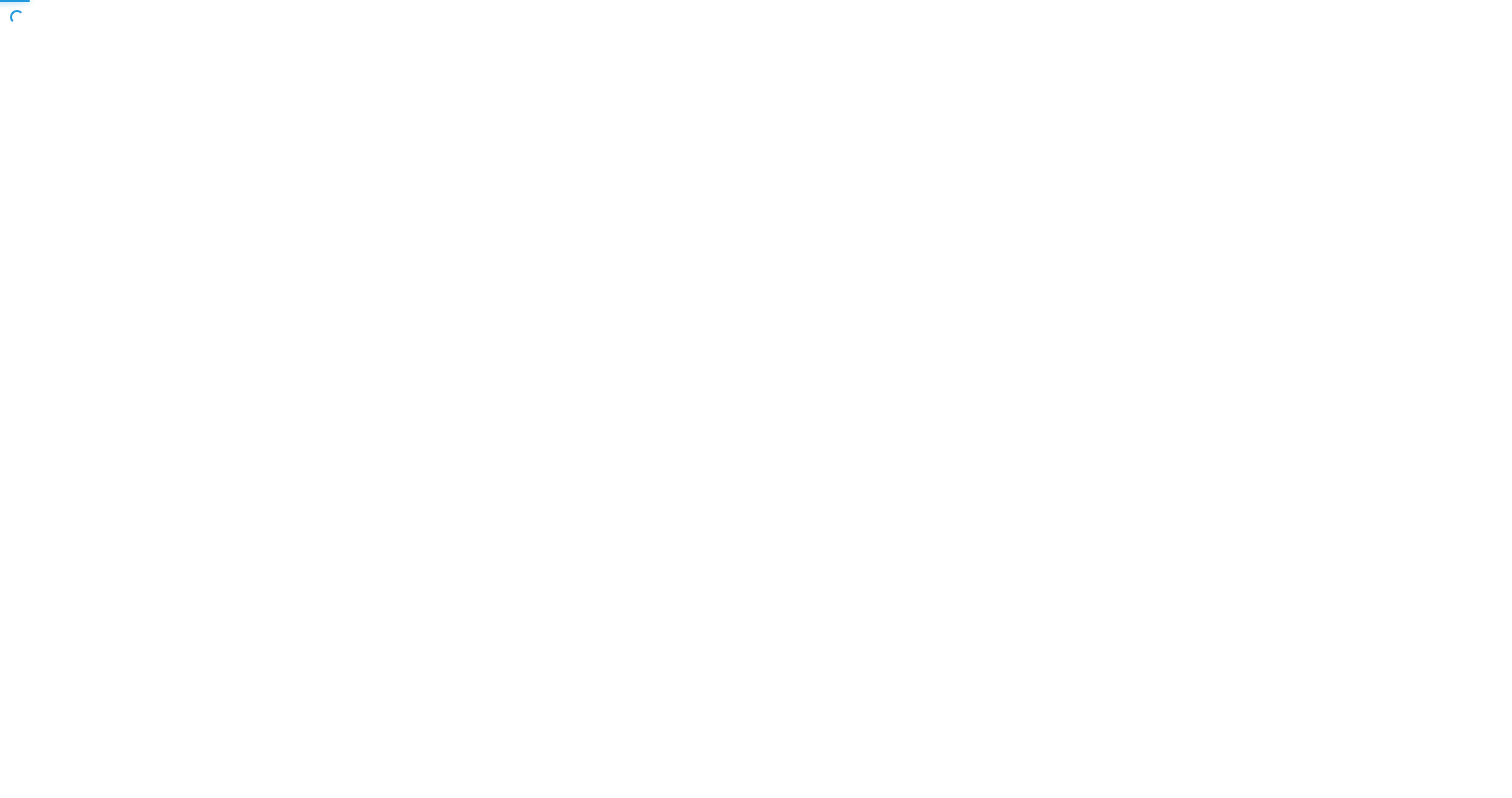 scroll, scrollTop: 0, scrollLeft: 0, axis: both 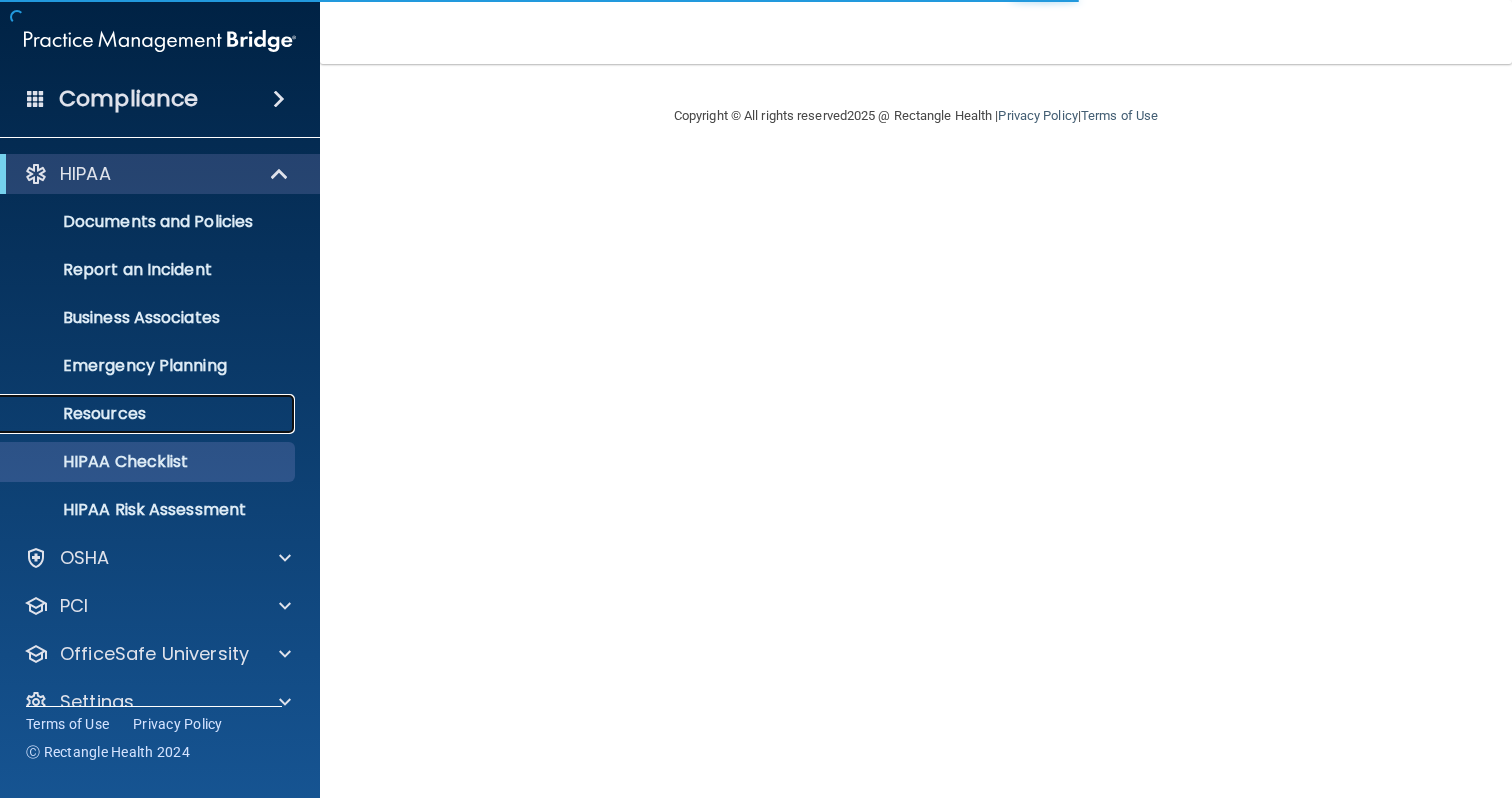 click on "Resources" at bounding box center (149, 414) 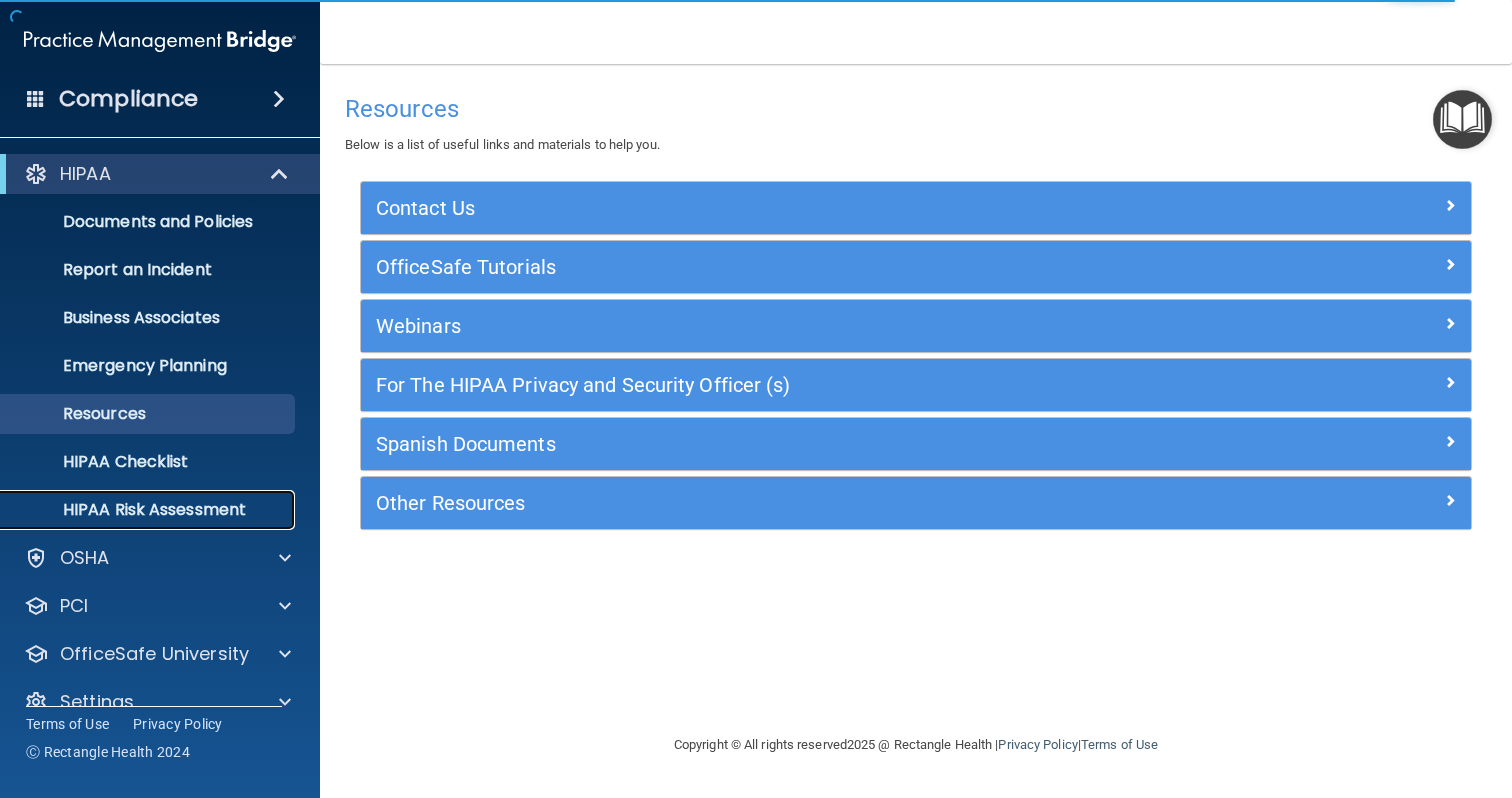 click on "HIPAA Risk Assessment" at bounding box center [149, 510] 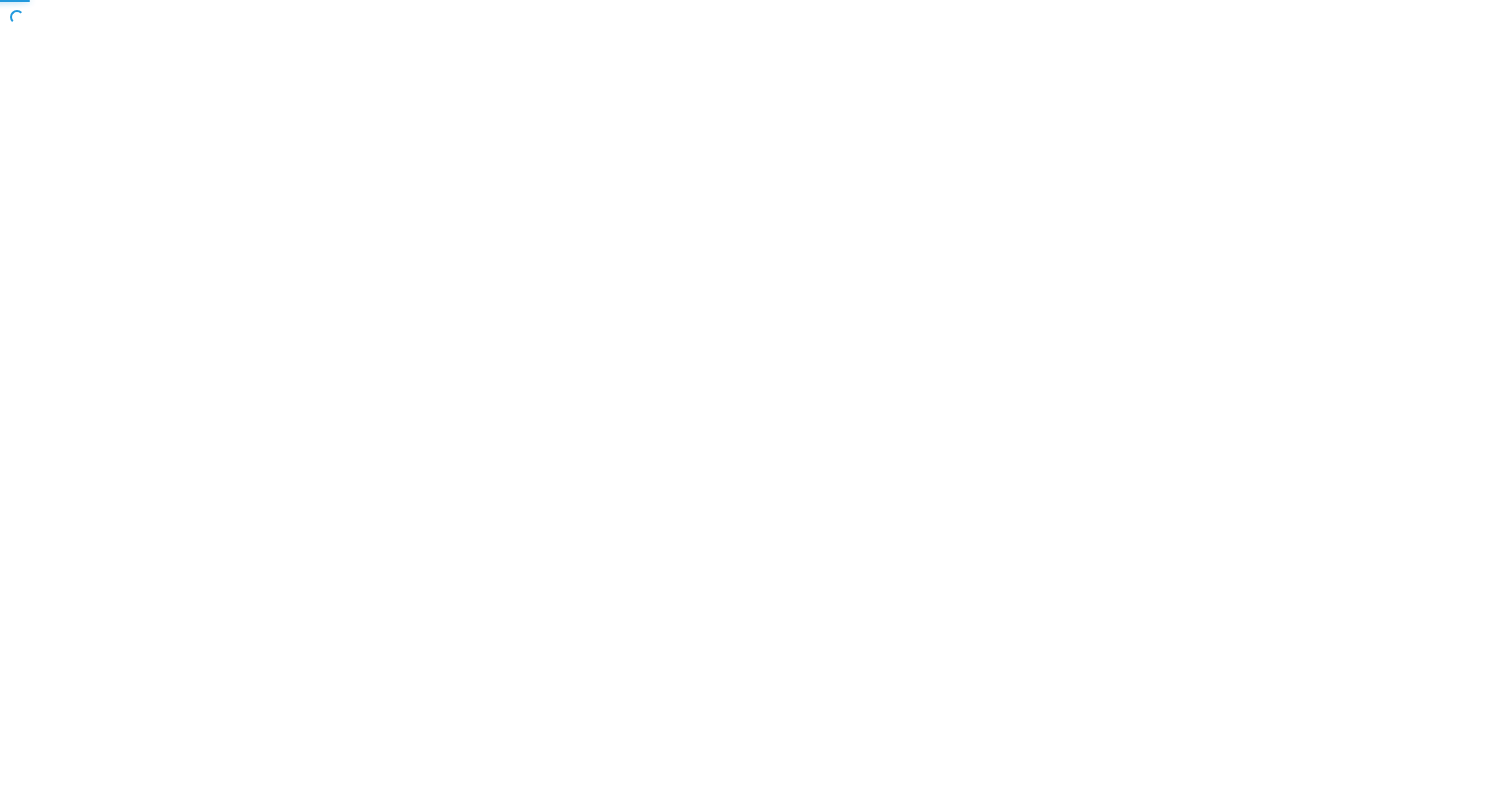 scroll, scrollTop: 0, scrollLeft: 0, axis: both 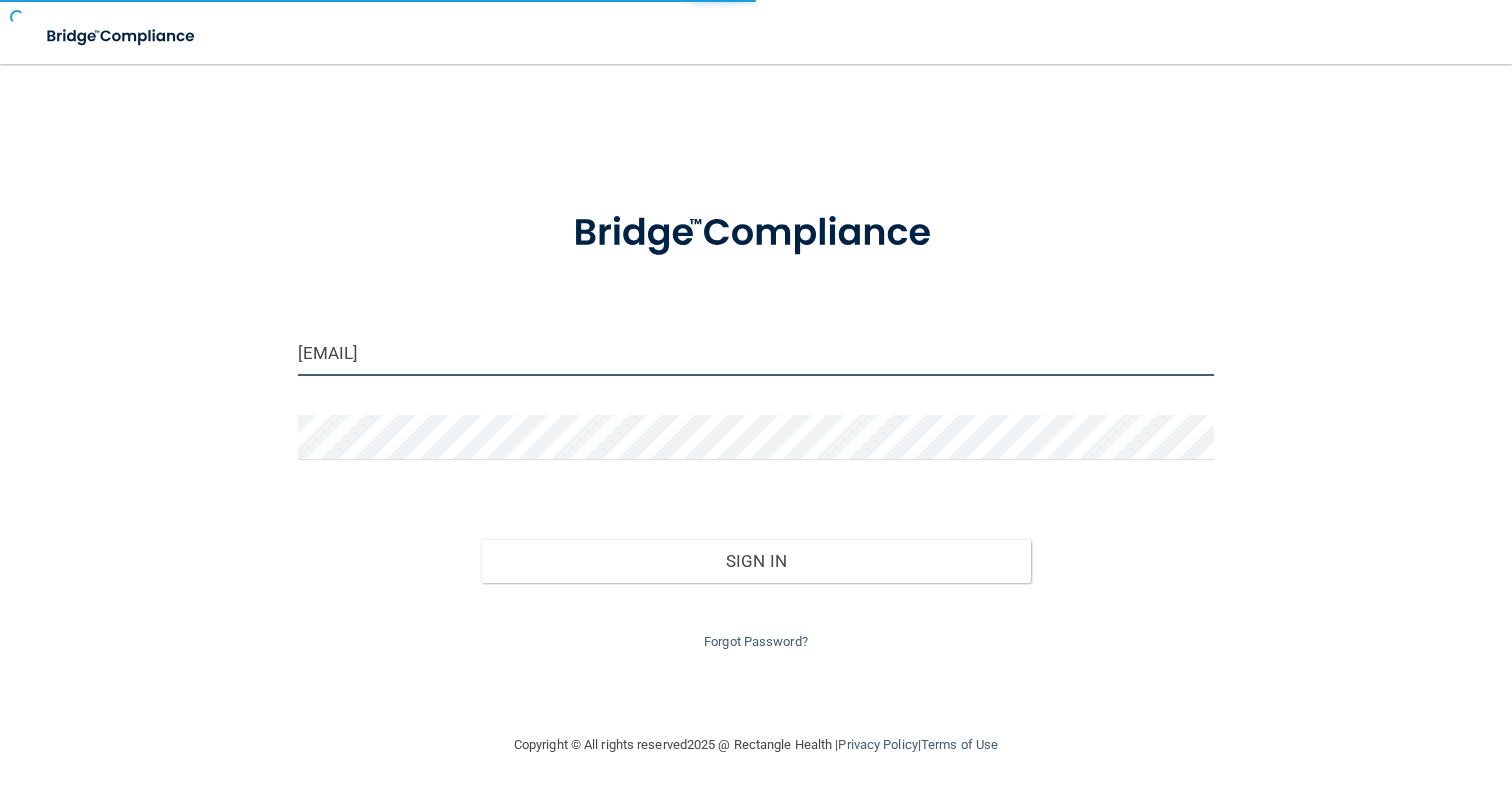 click on "[EMAIL]" at bounding box center [756, 353] 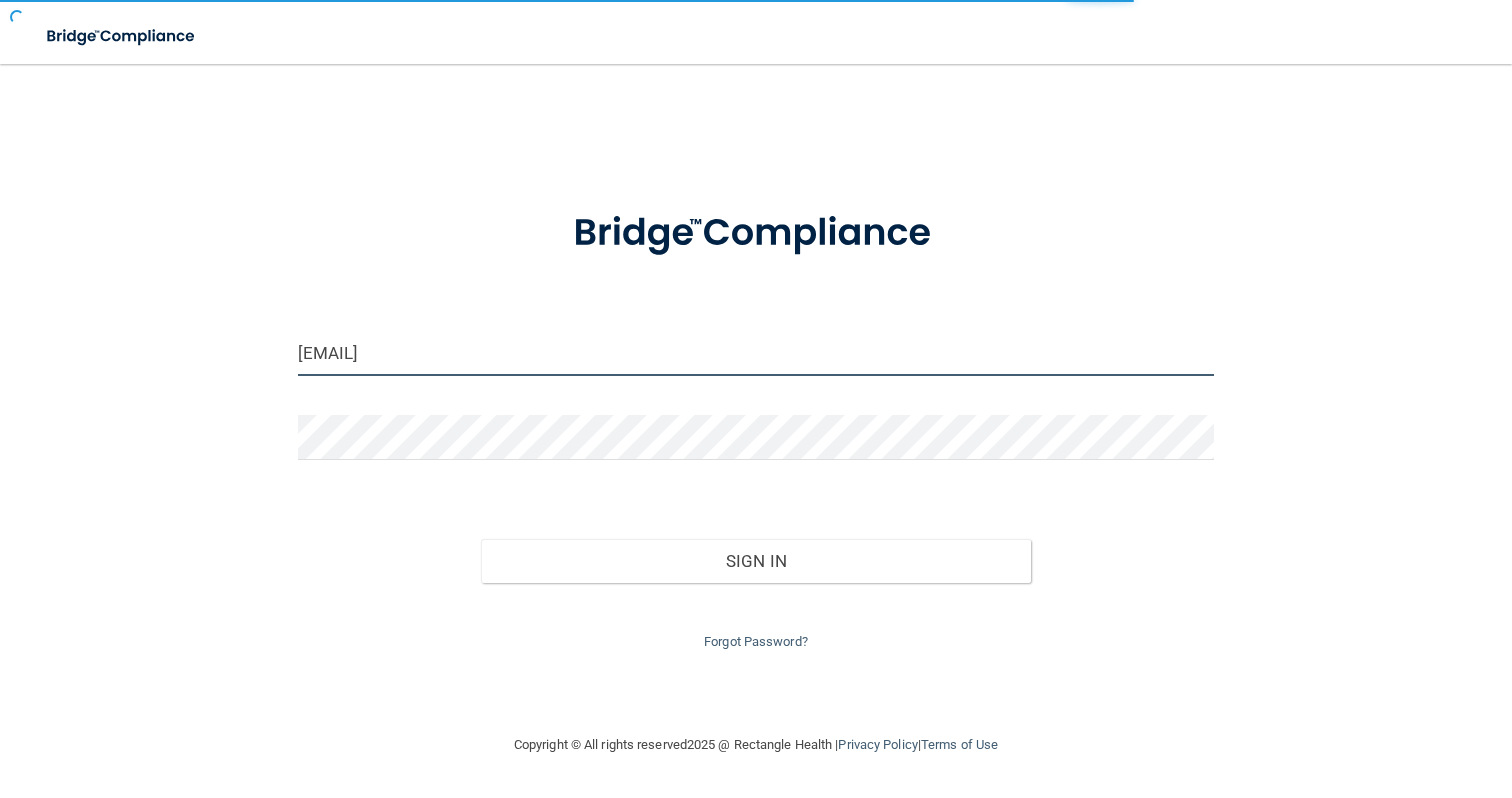 paste on "[EMAIL]" 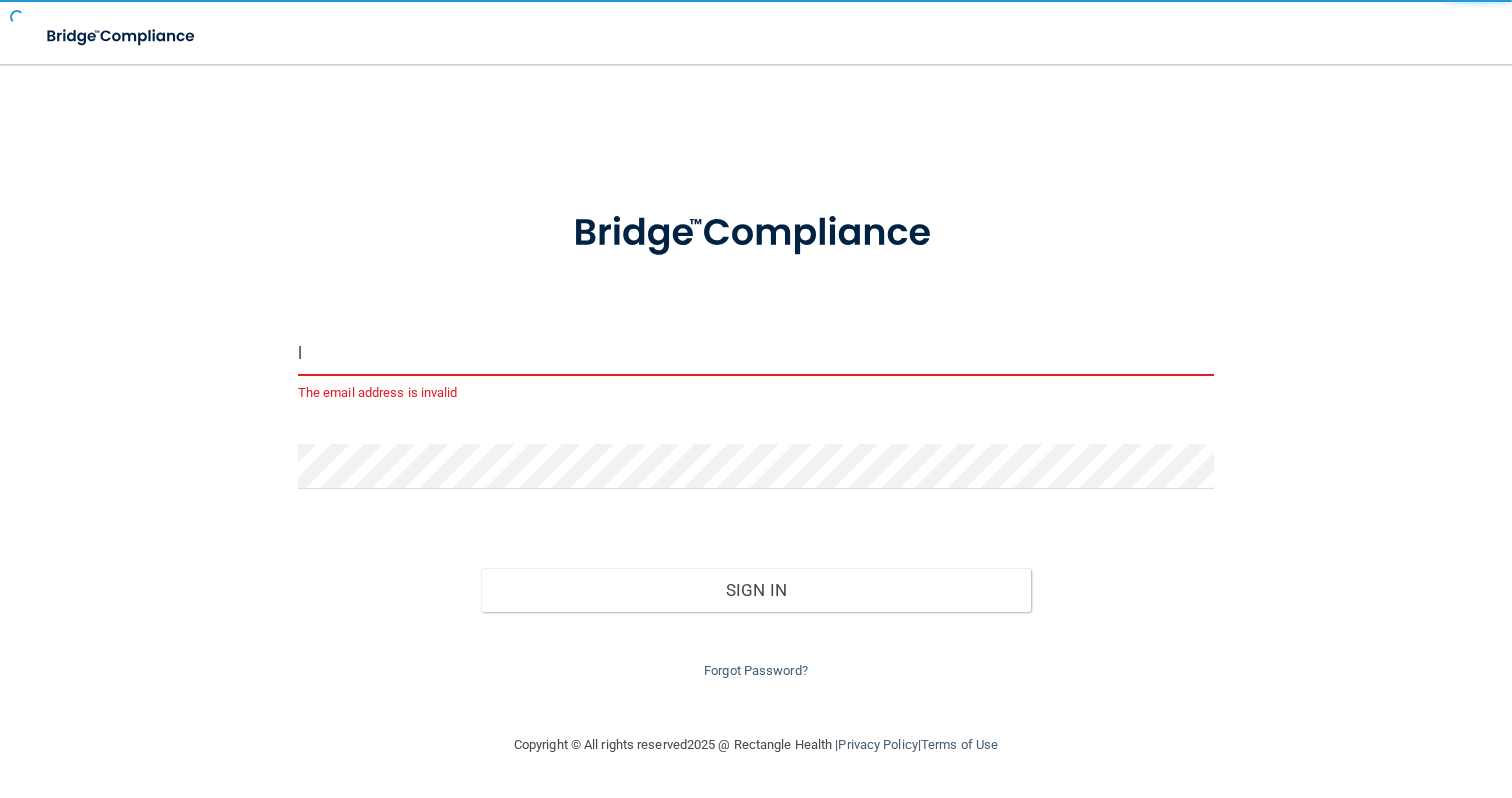 paste on "[EMAIL]" 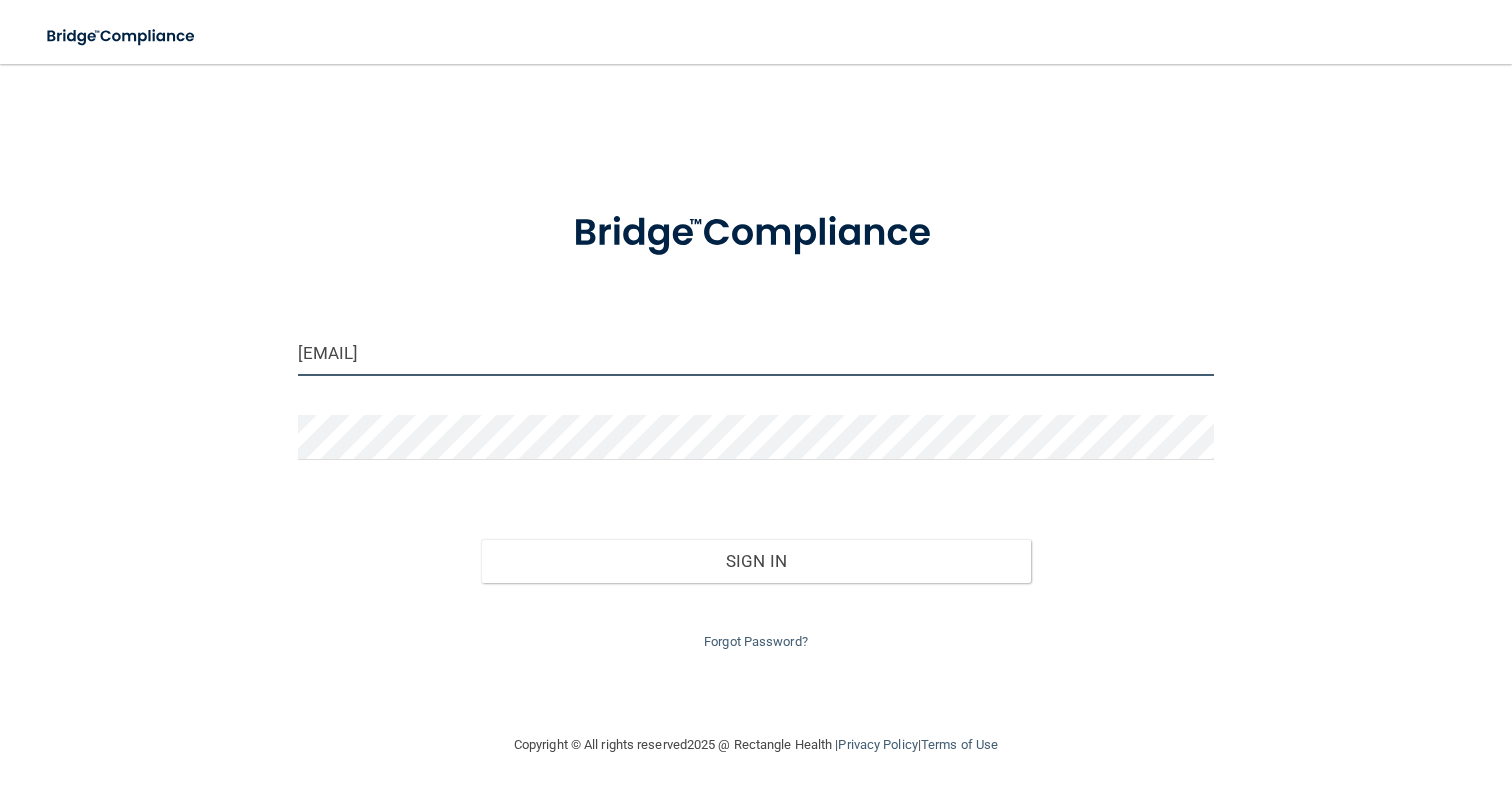 type on "[EMAIL]" 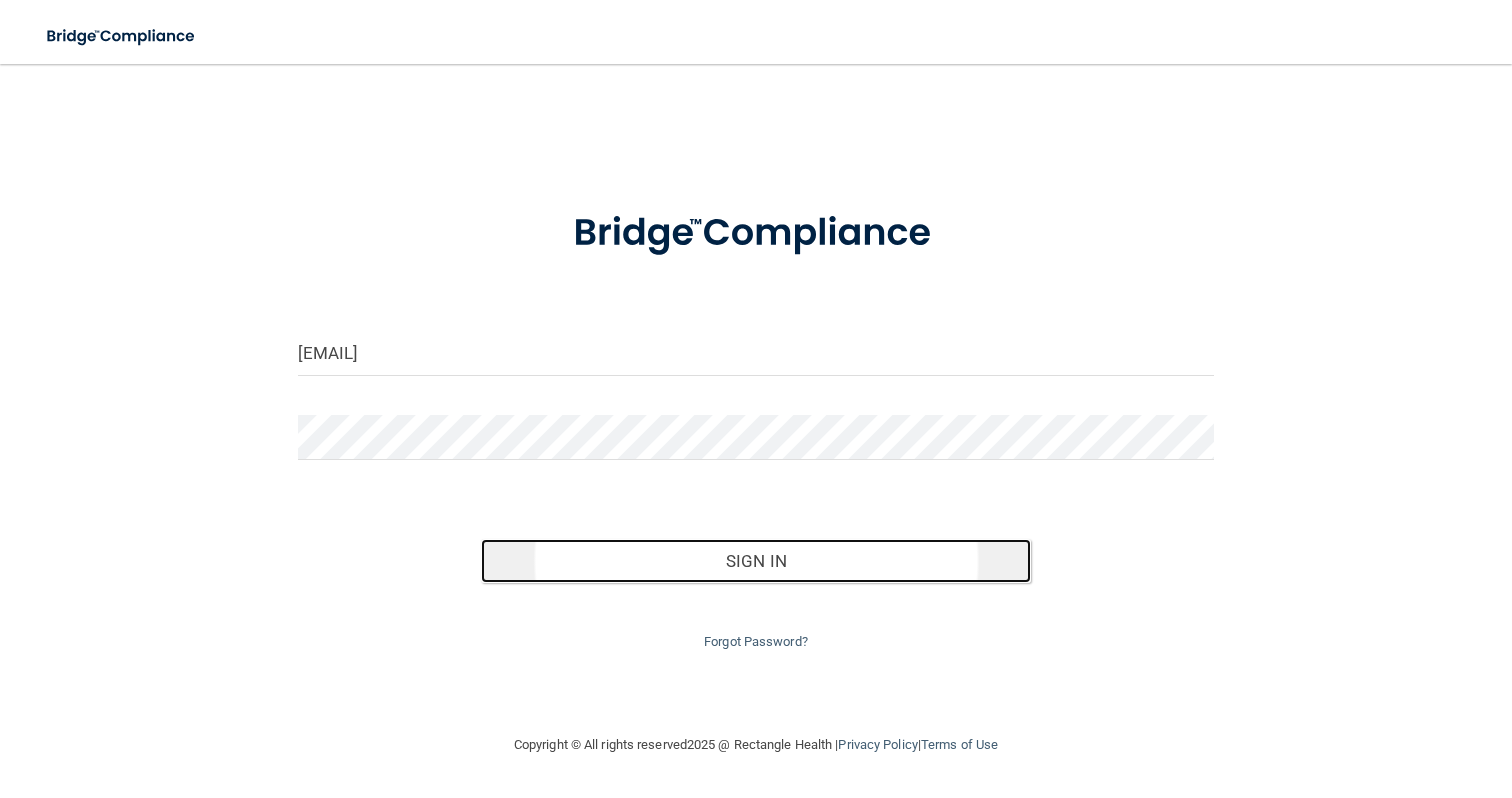 click on "Sign In" at bounding box center (756, 561) 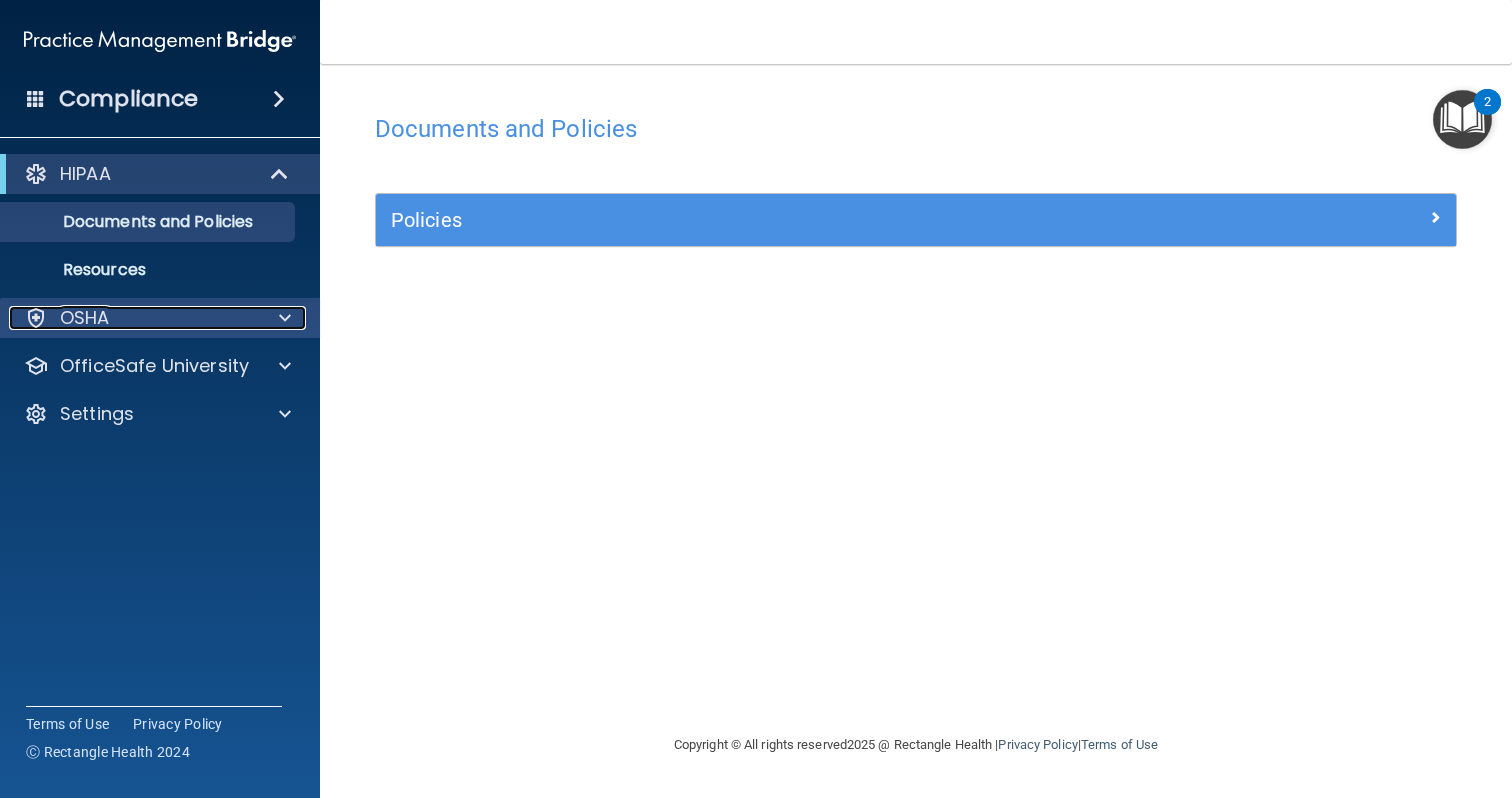 click on "OSHA" at bounding box center (133, 318) 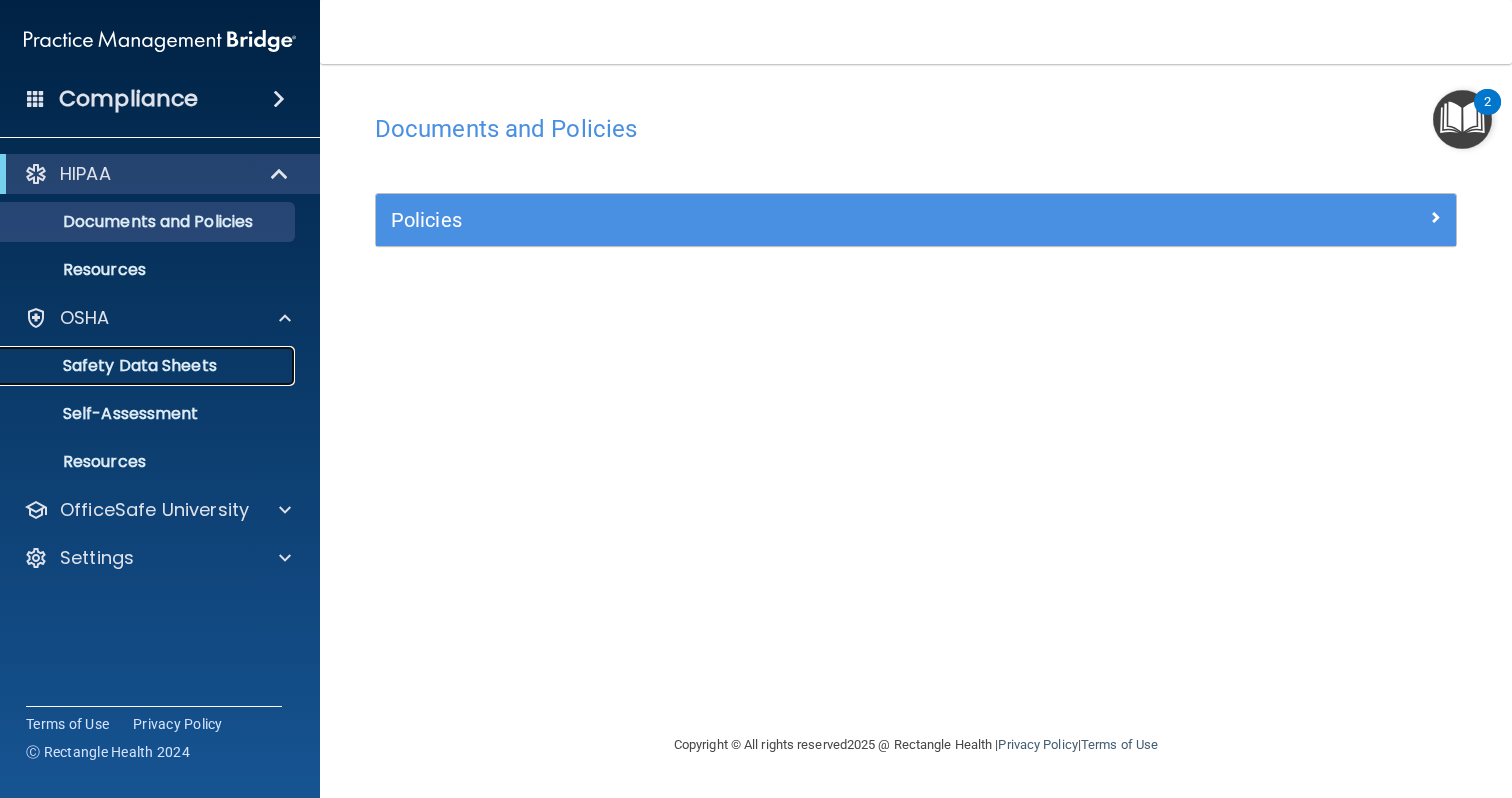 click on "Safety Data Sheets" at bounding box center (149, 366) 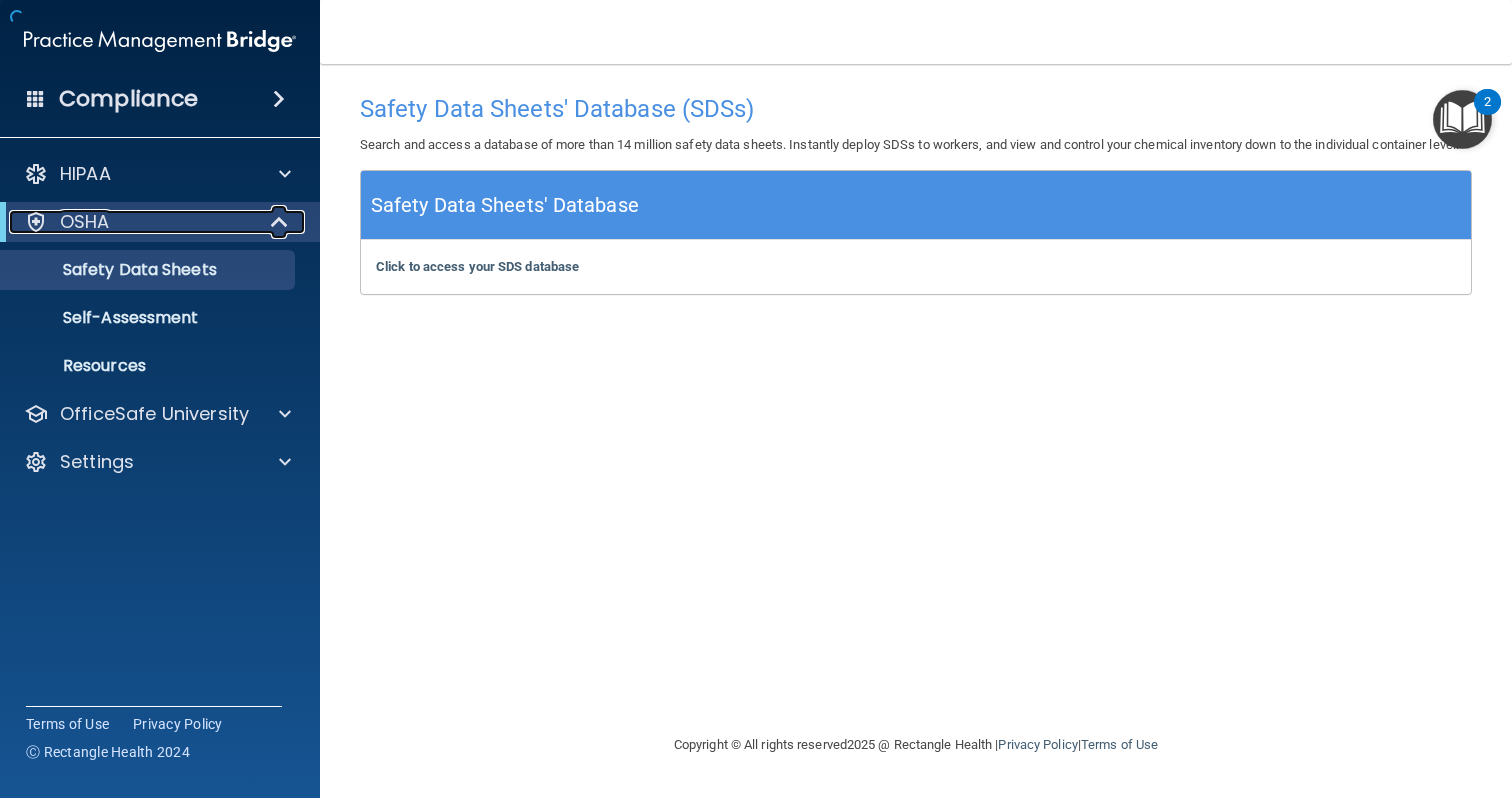 click on "OSHA" at bounding box center (132, 222) 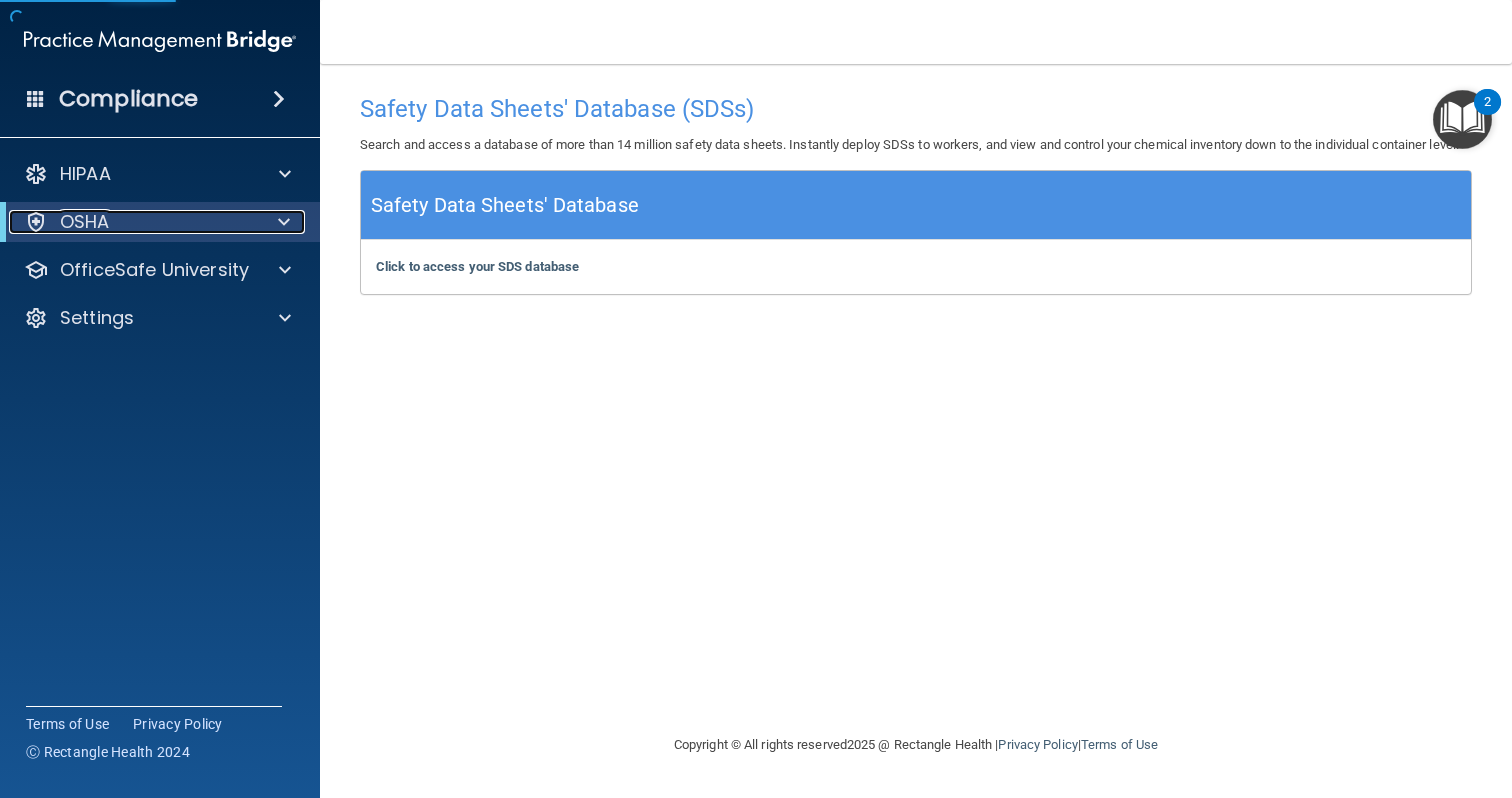click on "OSHA" at bounding box center [132, 222] 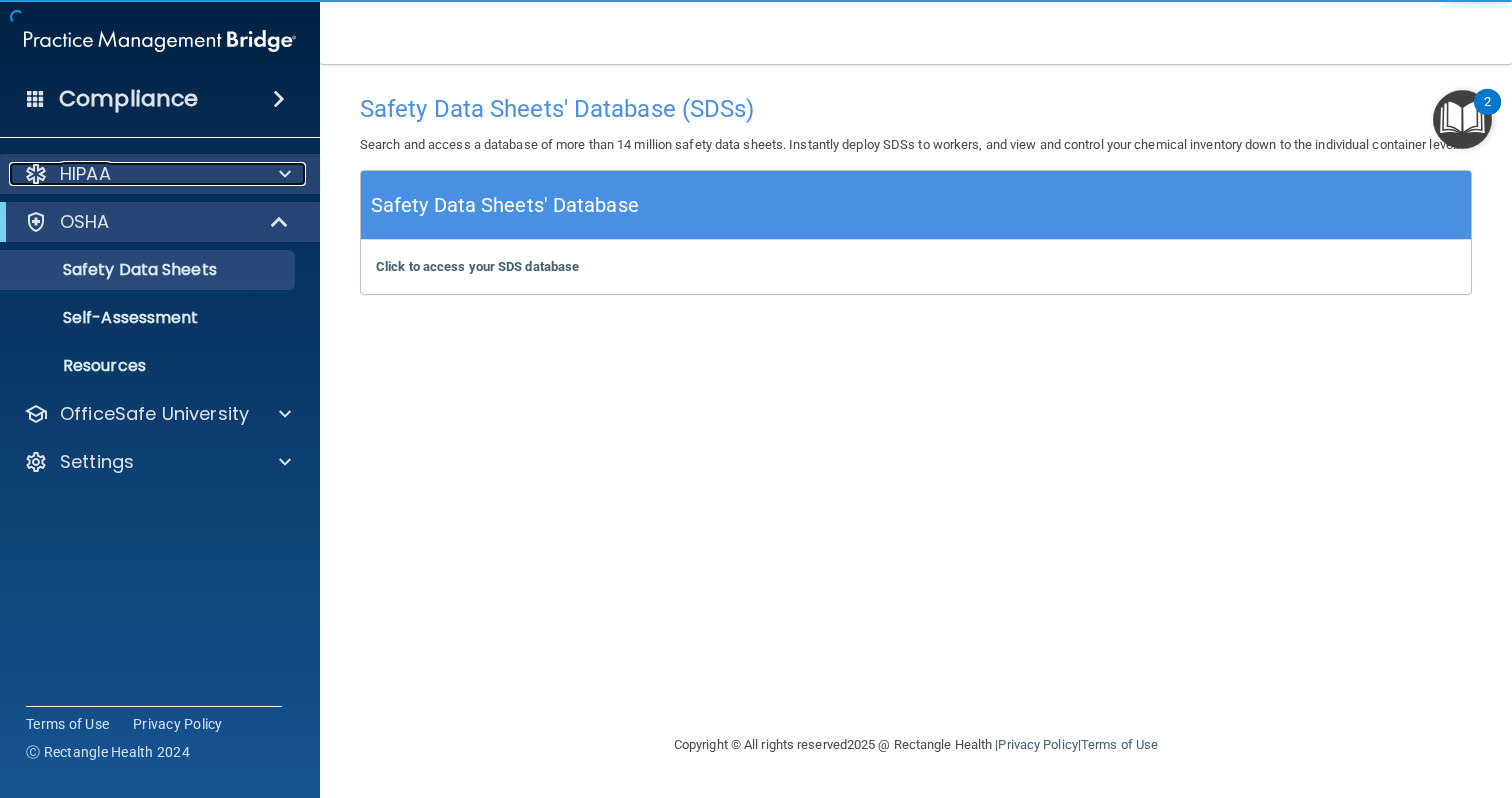 click on "HIPAA" at bounding box center (133, 174) 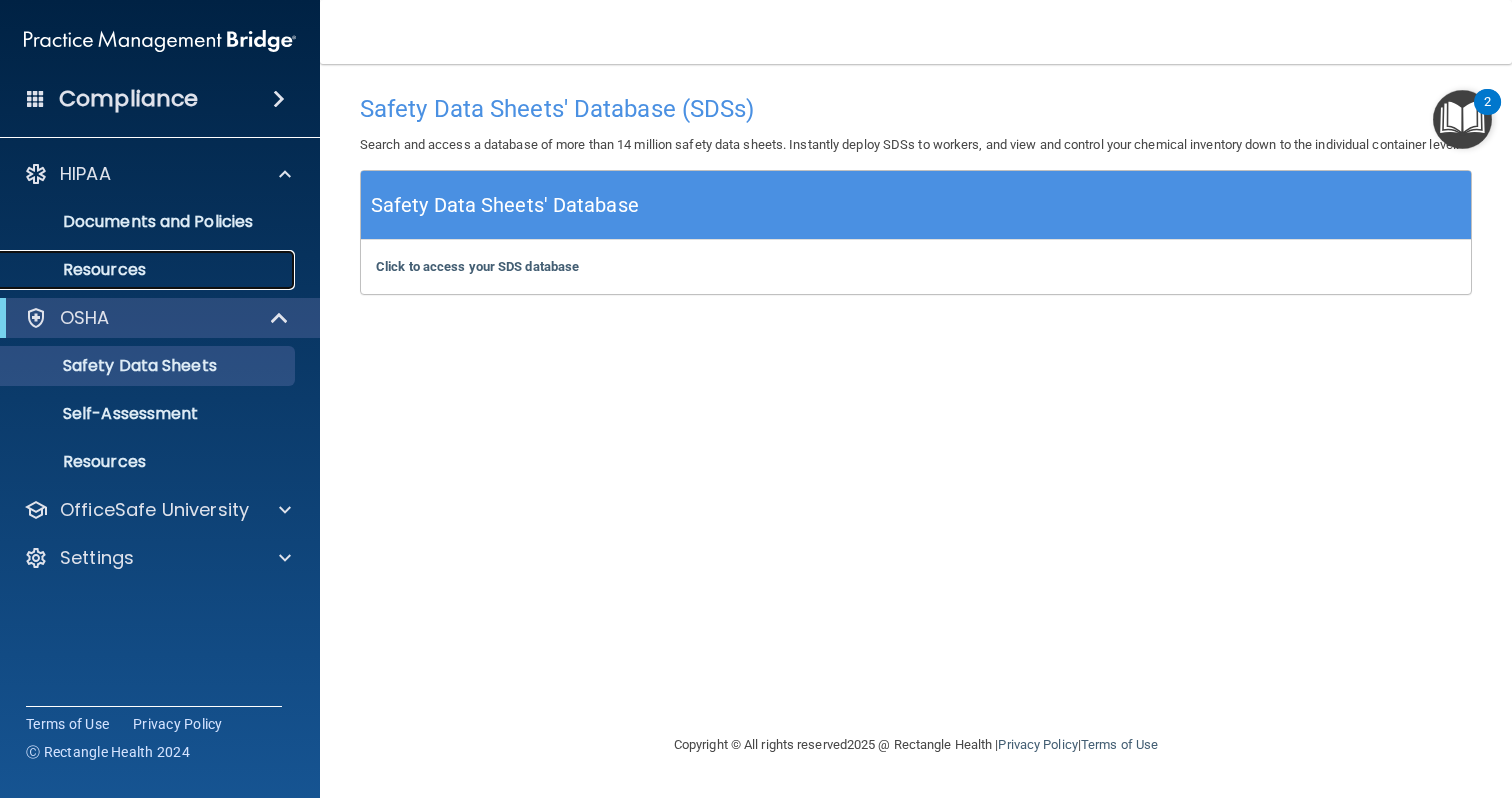 click on "Resources" at bounding box center [149, 270] 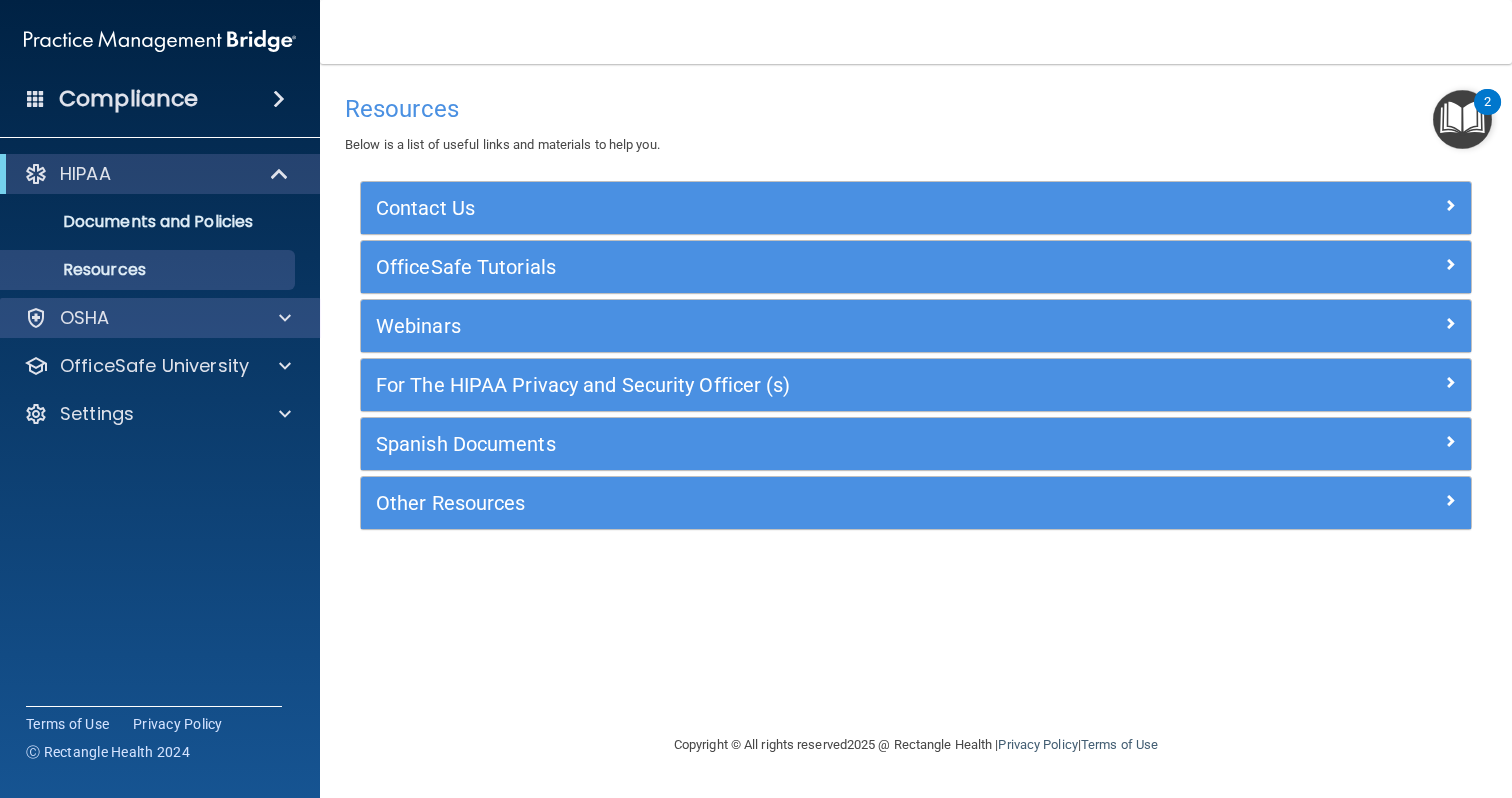 click on "OSHA" at bounding box center [160, 318] 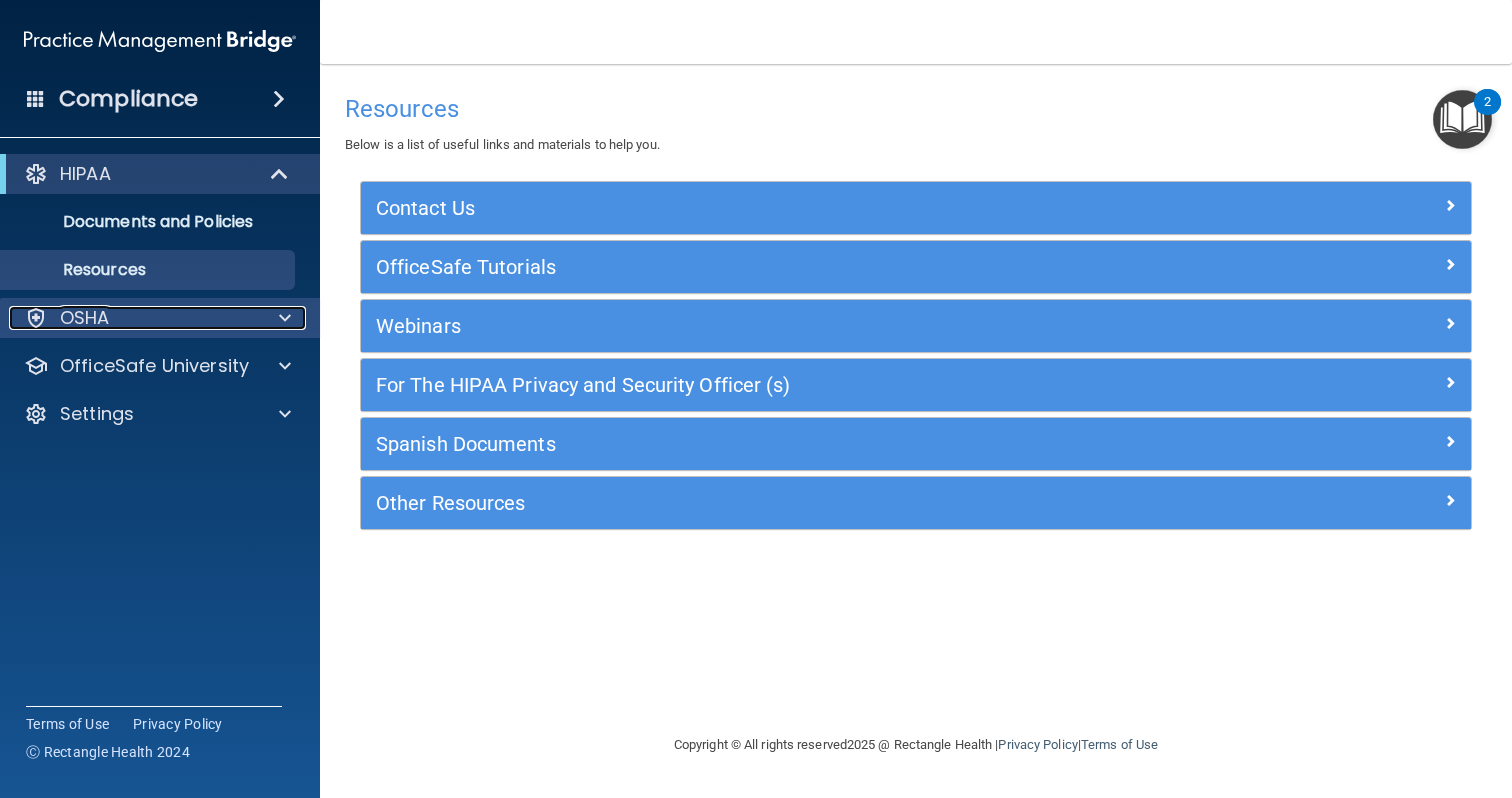 click on "OSHA" at bounding box center [133, 318] 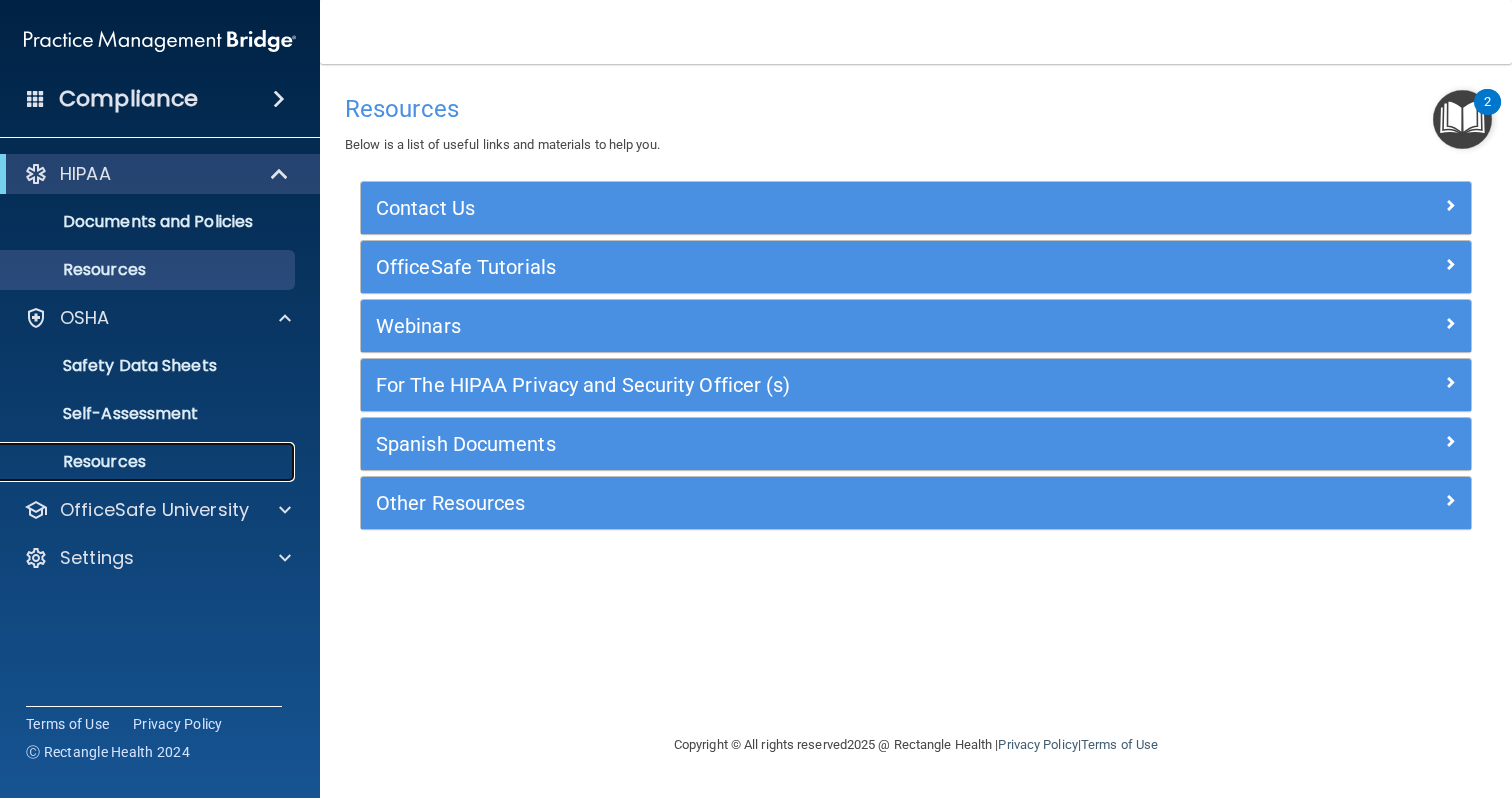 click on "Resources" at bounding box center (149, 462) 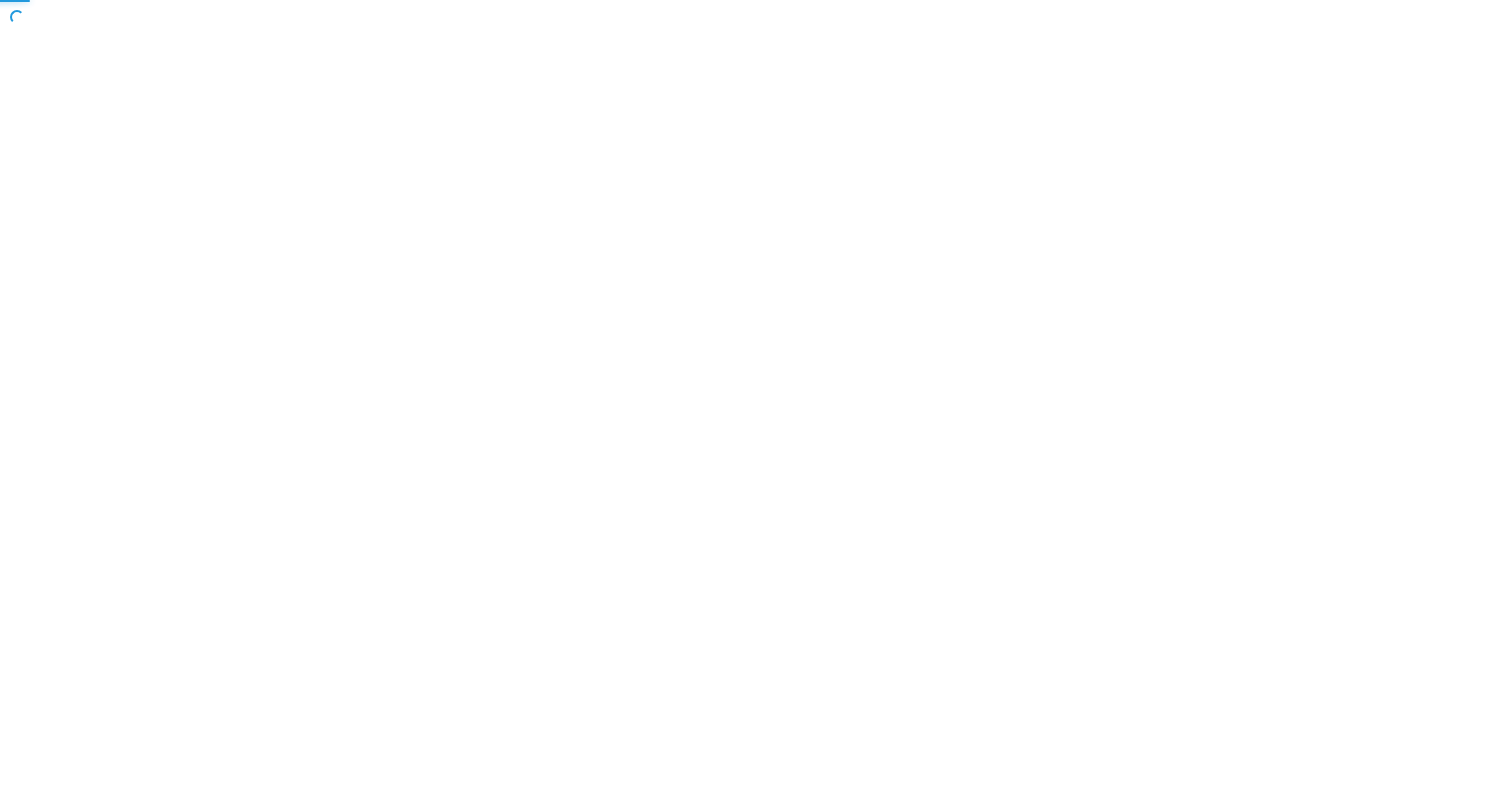 scroll, scrollTop: 0, scrollLeft: 0, axis: both 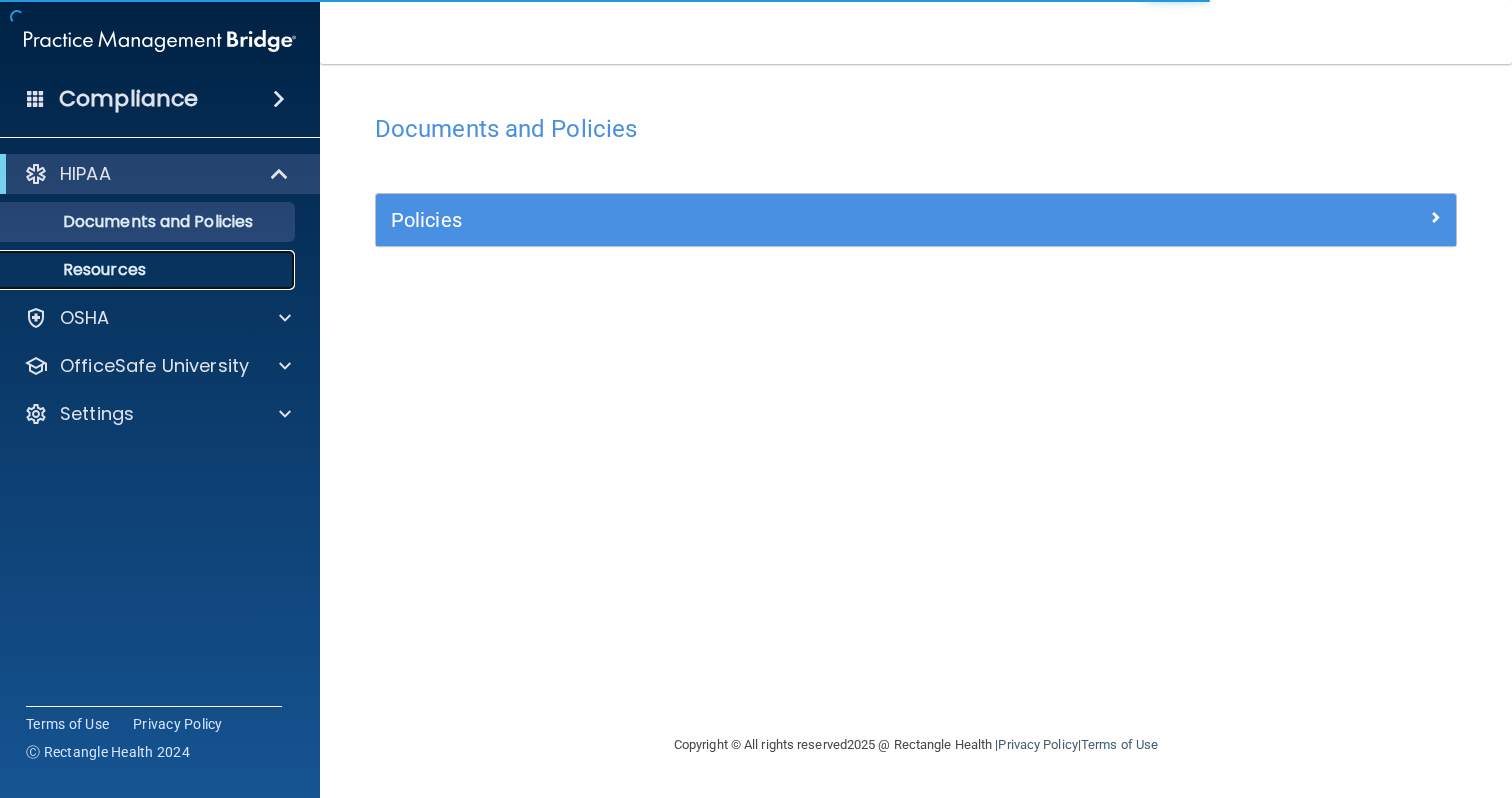 click on "Resources" at bounding box center [149, 270] 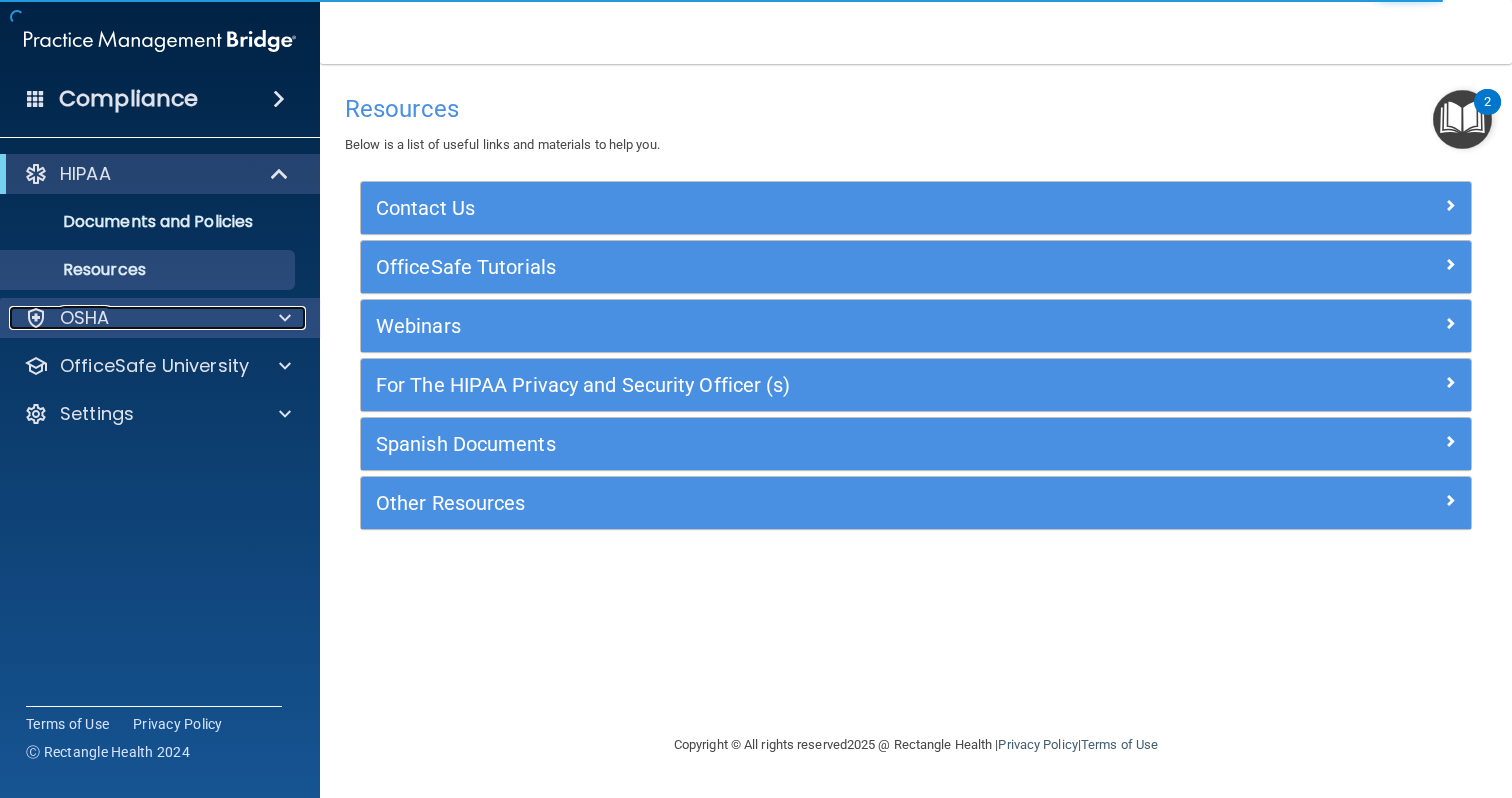 click on "OSHA" at bounding box center [133, 318] 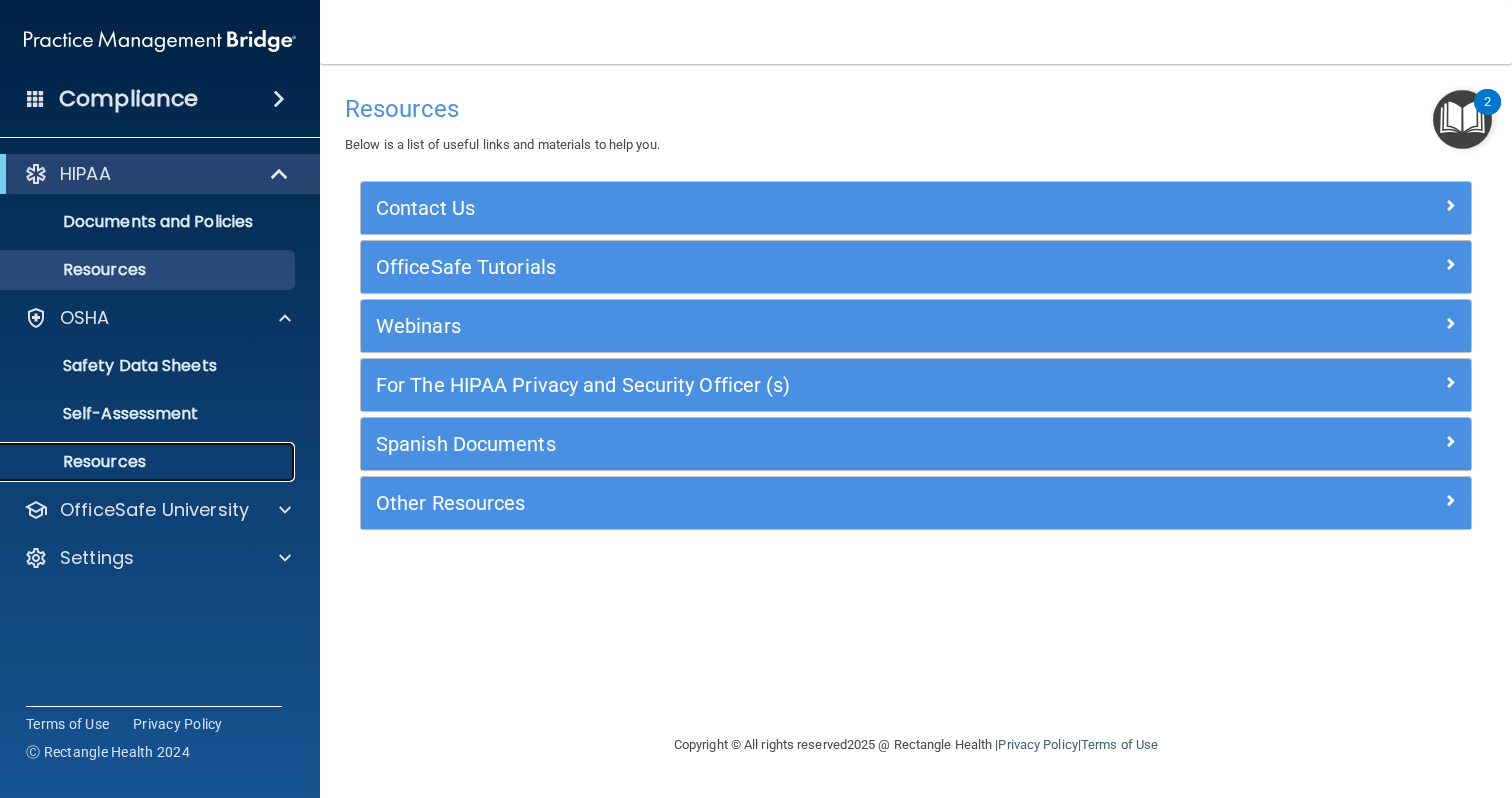 click on "Resources" at bounding box center [149, 462] 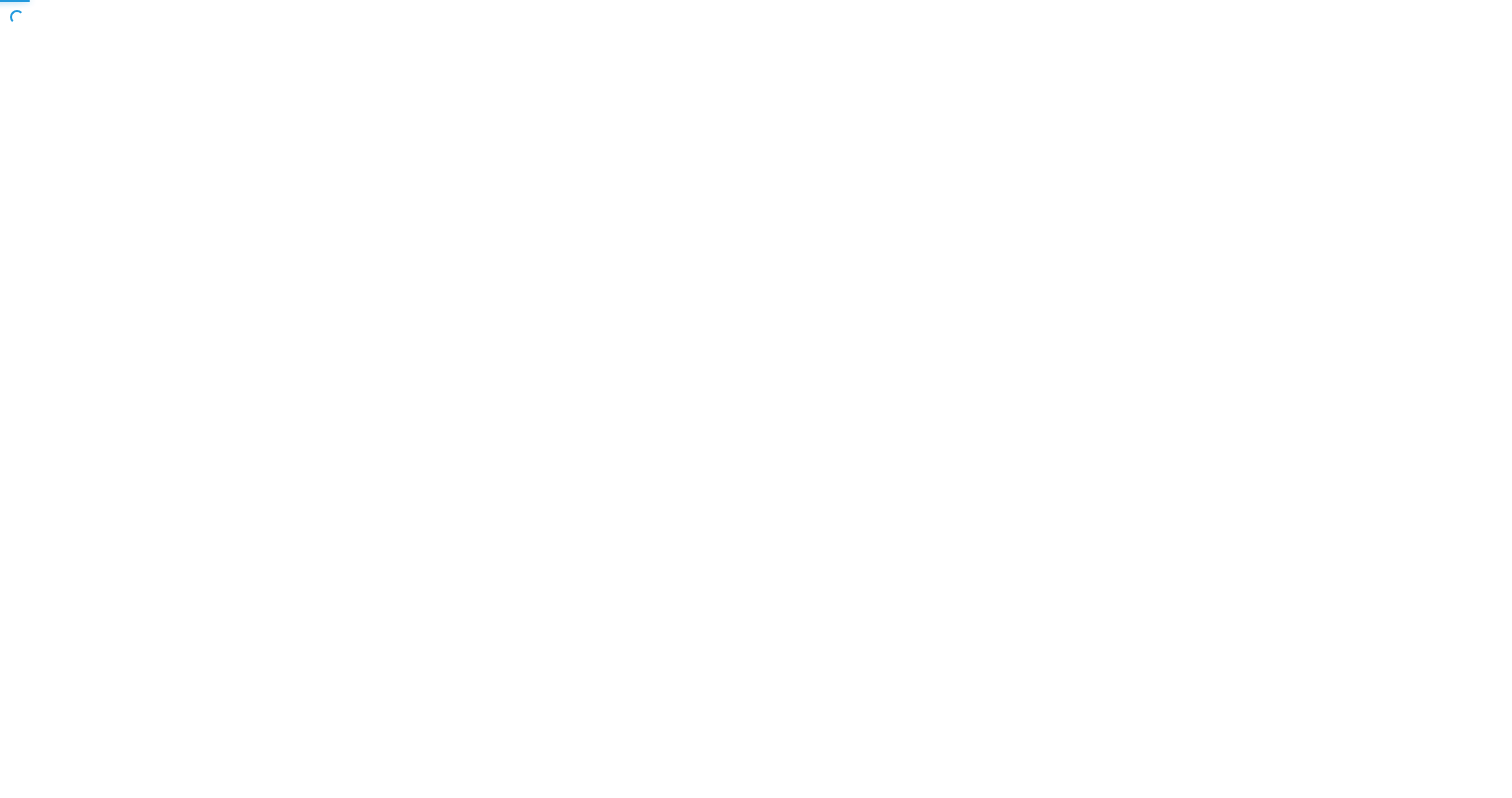 scroll, scrollTop: 0, scrollLeft: 0, axis: both 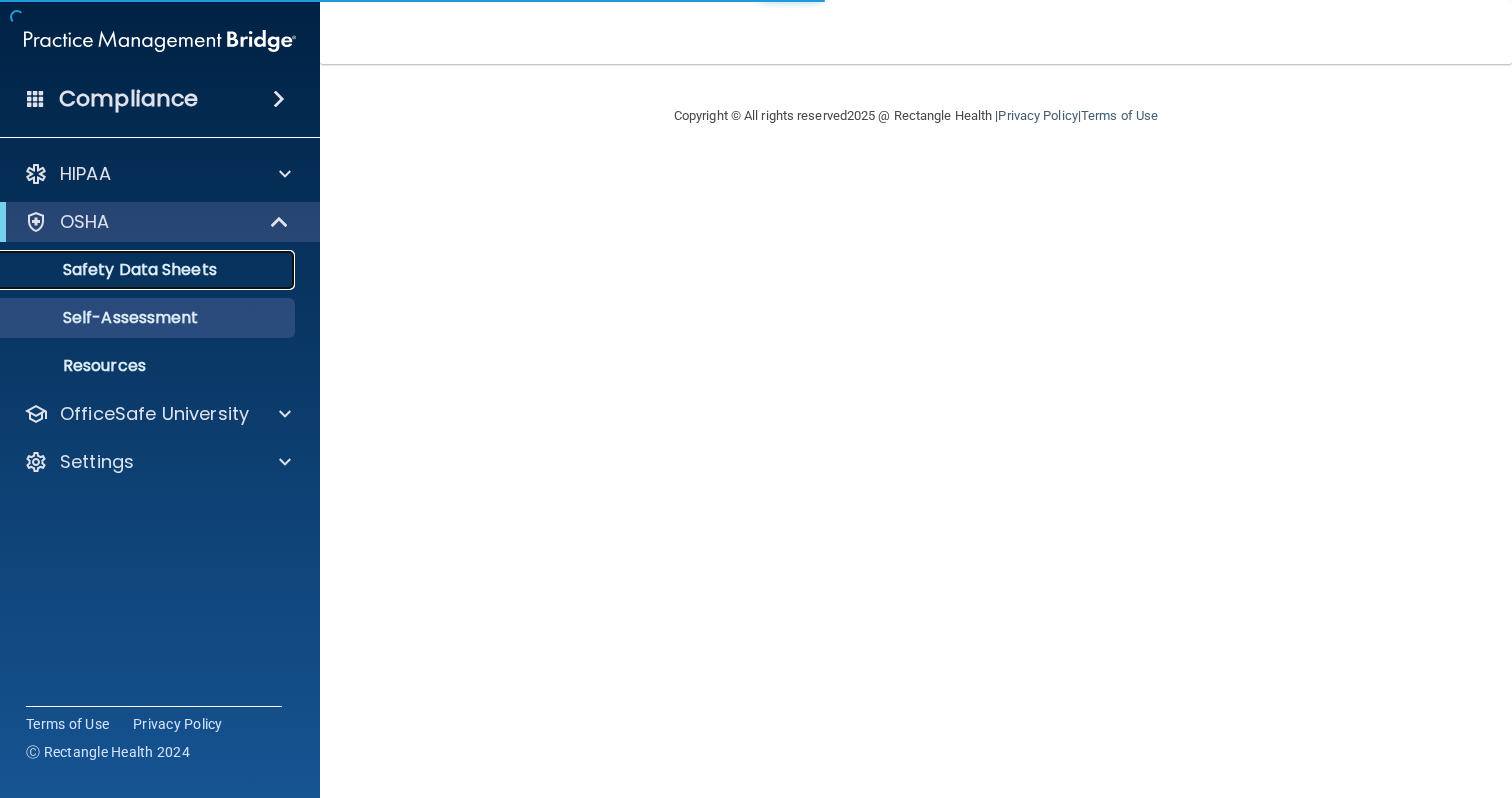 click on "Safety Data Sheets" at bounding box center (149, 270) 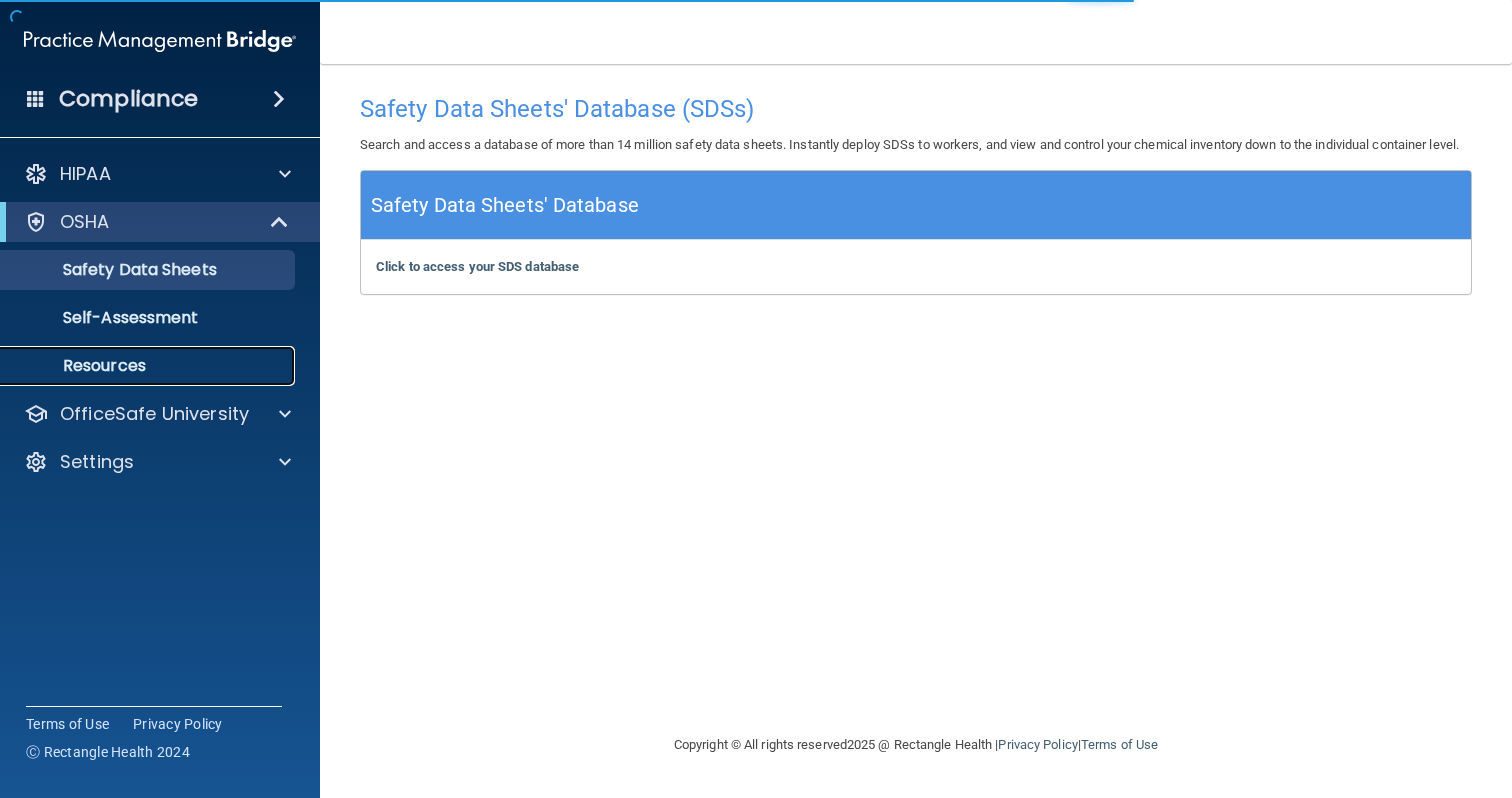 click on "Resources" at bounding box center (137, 366) 